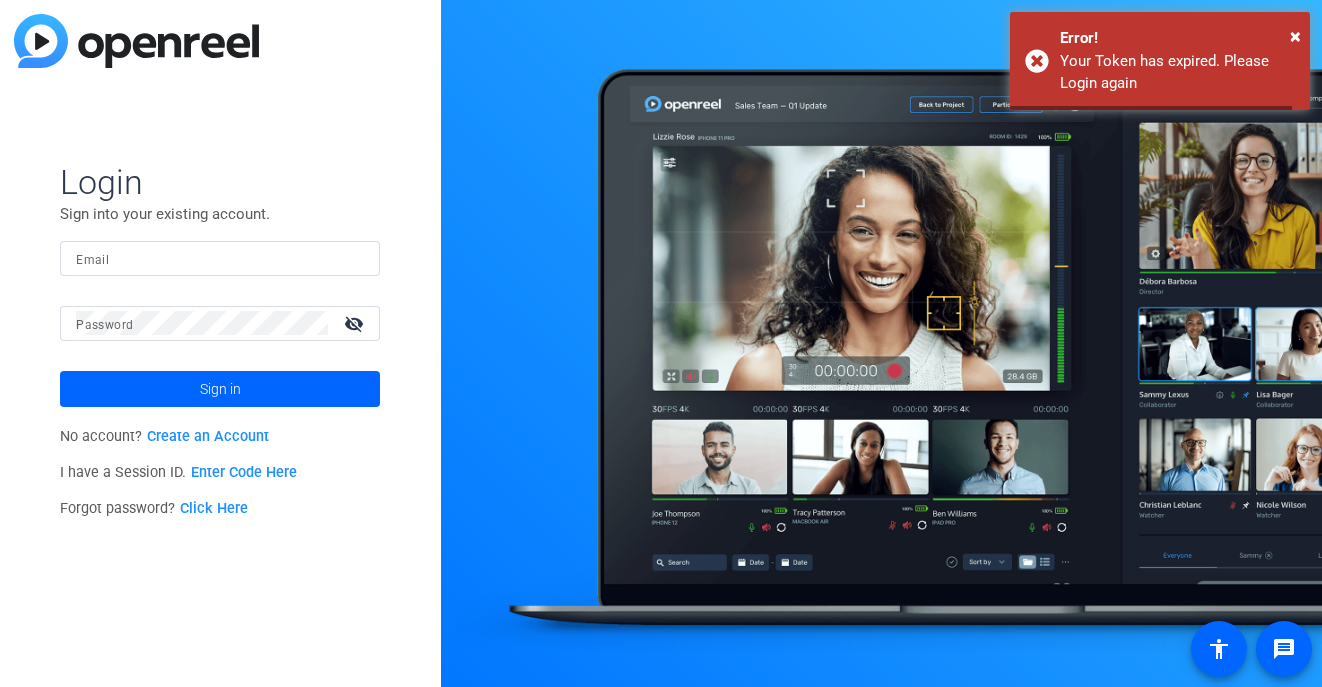 scroll, scrollTop: 0, scrollLeft: 0, axis: both 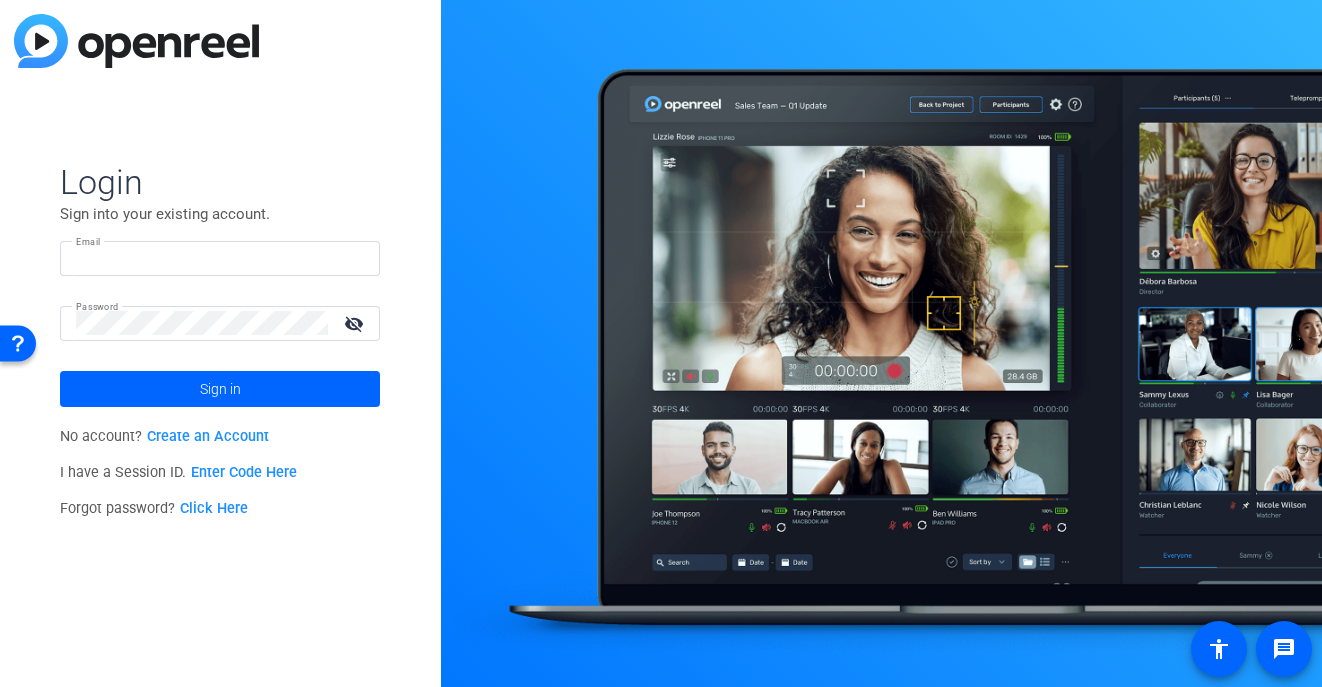 type on "[FIRST]_[LAST]@[DOMAIN]" 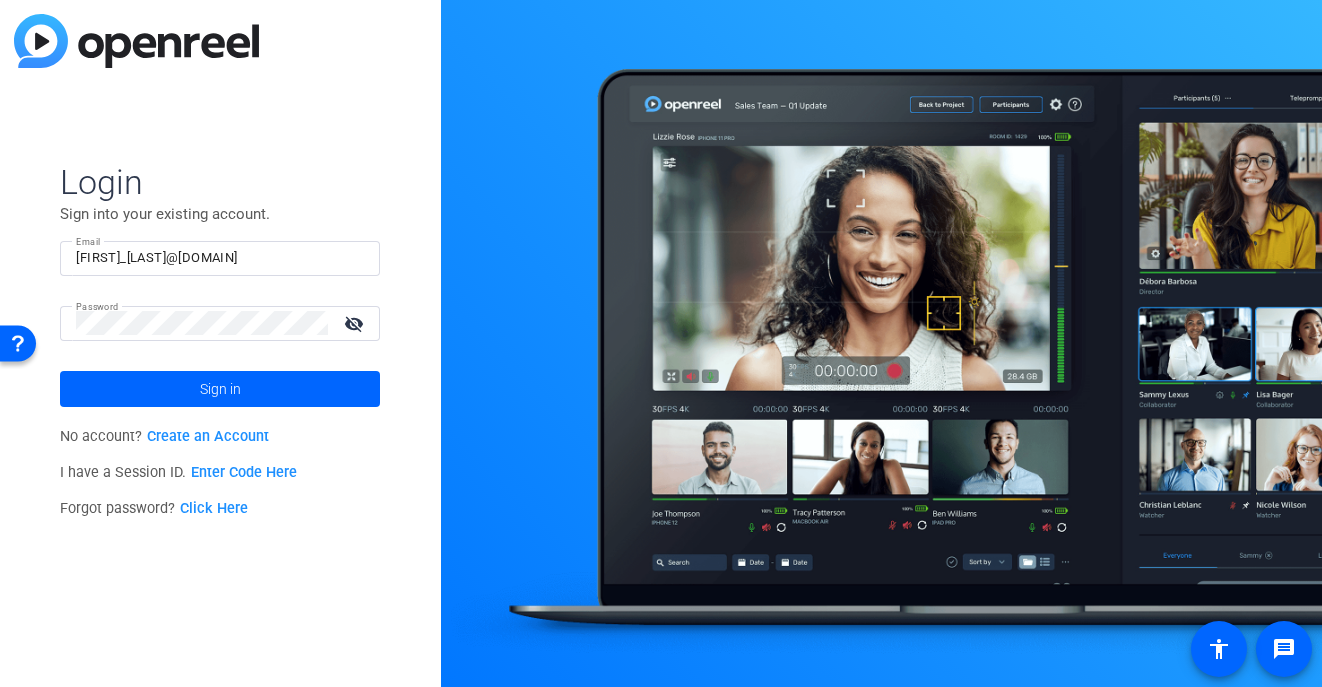 drag, startPoint x: 1101, startPoint y: 51, endPoint x: 1088, endPoint y: 59, distance: 15.264338 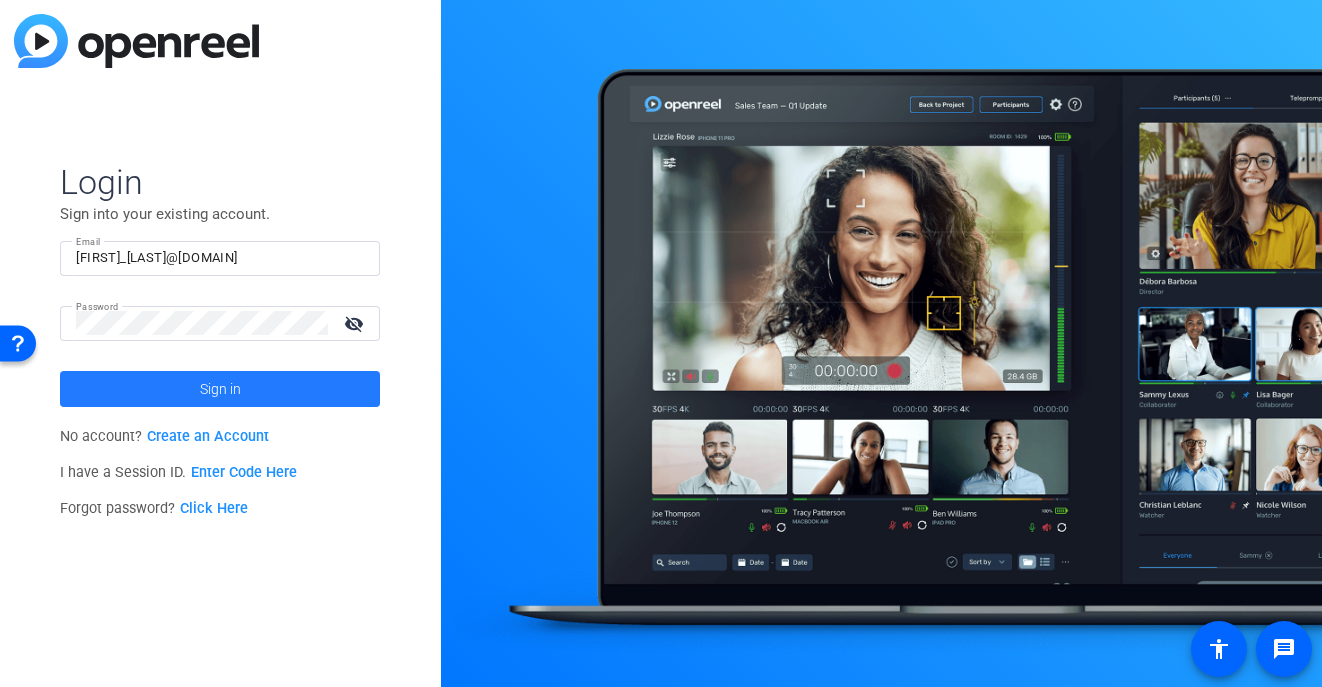 click on "Sign in" 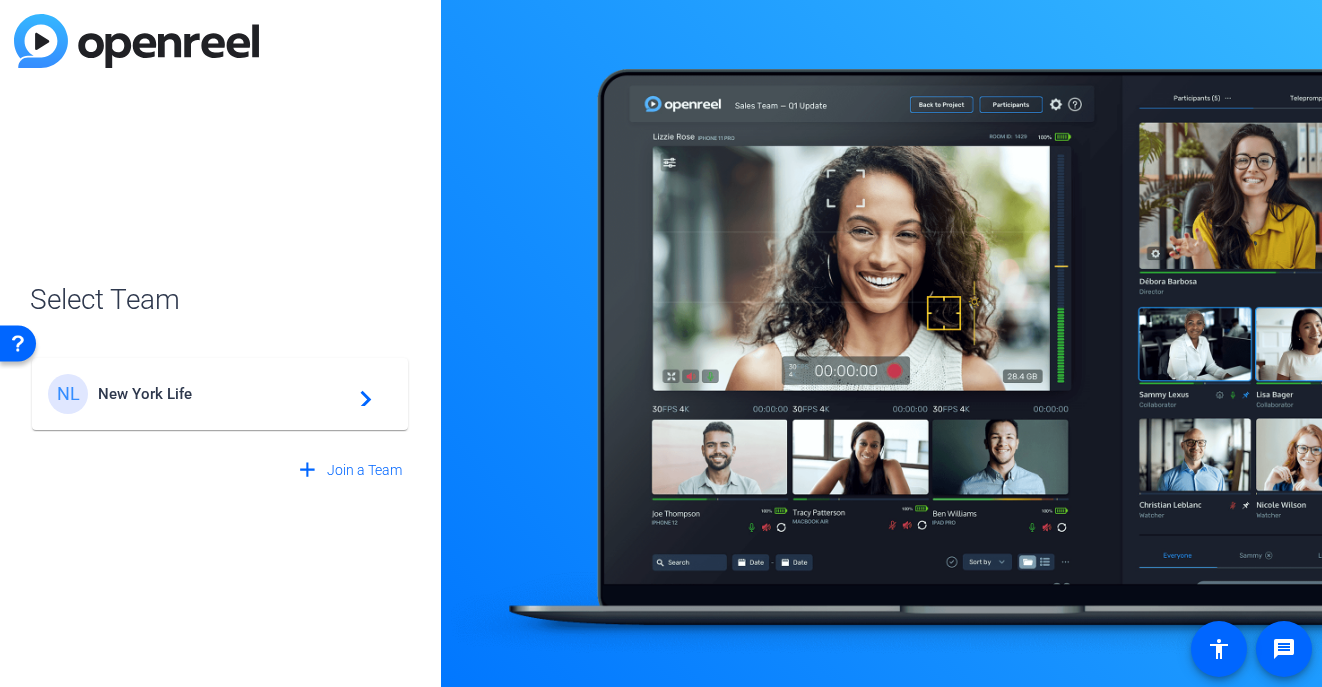 click on "New York Life" 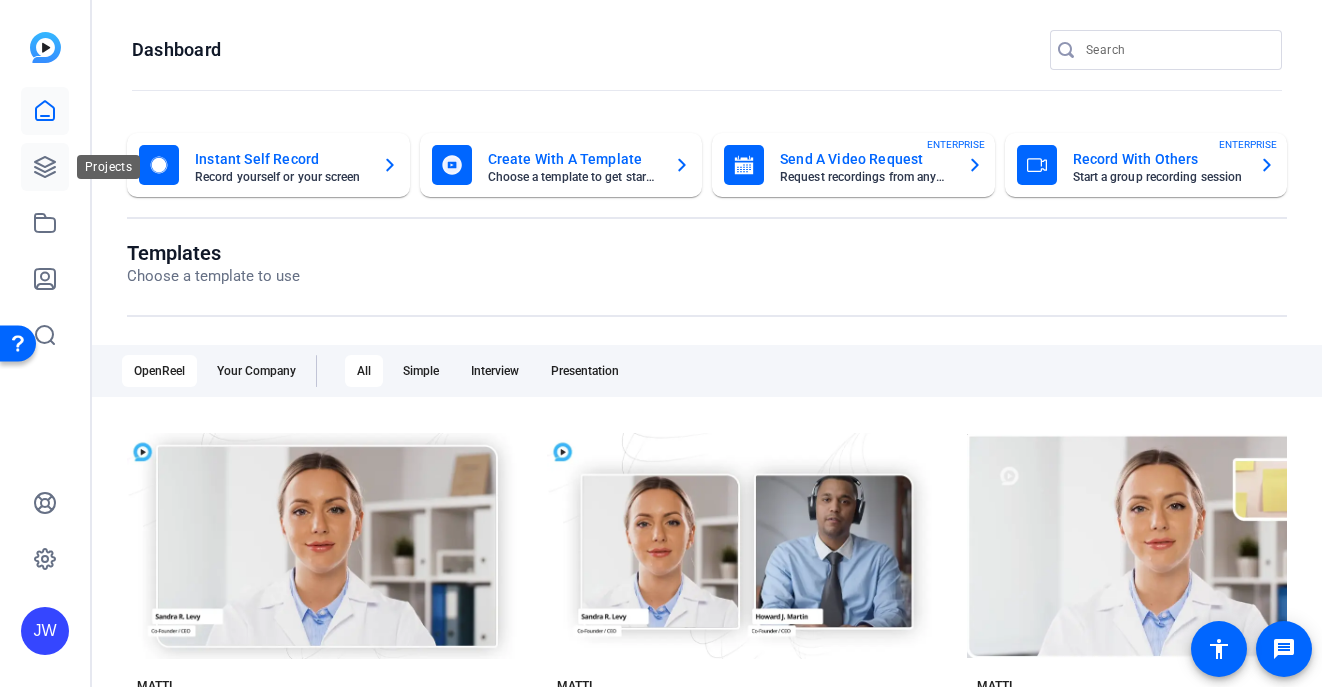 click 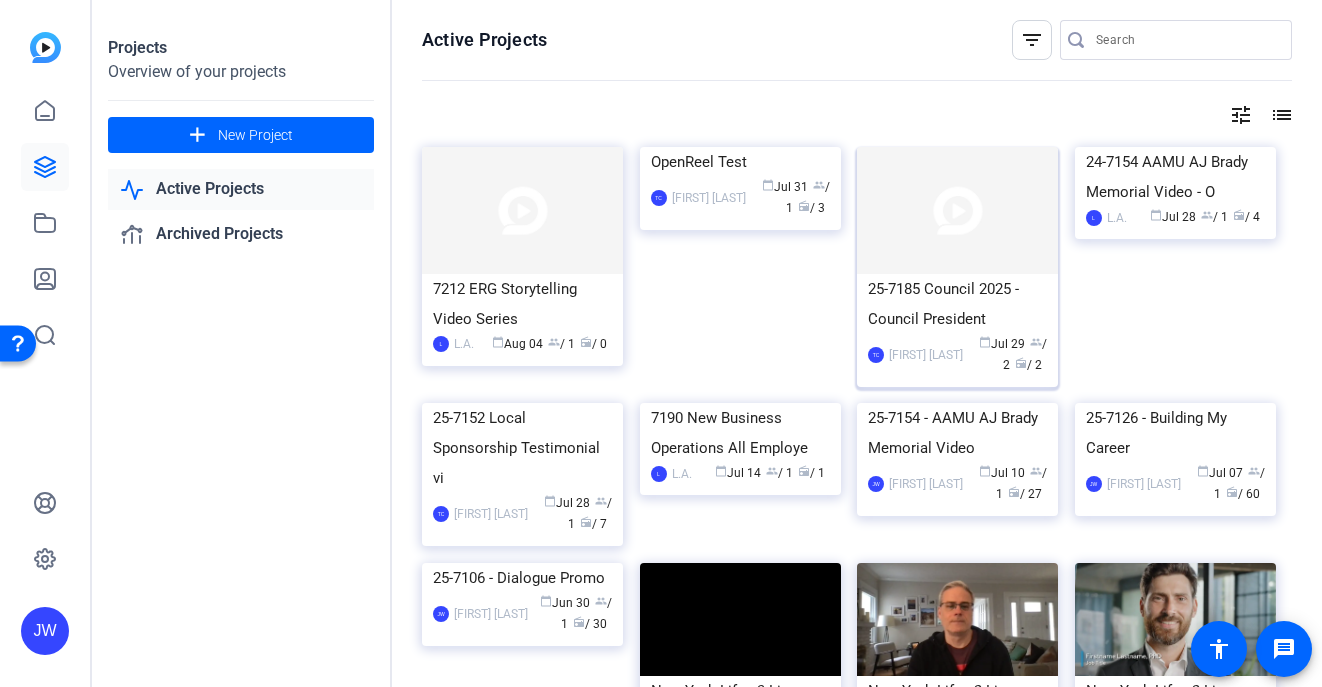 click on "25-7185 Council 2025 - Council President" 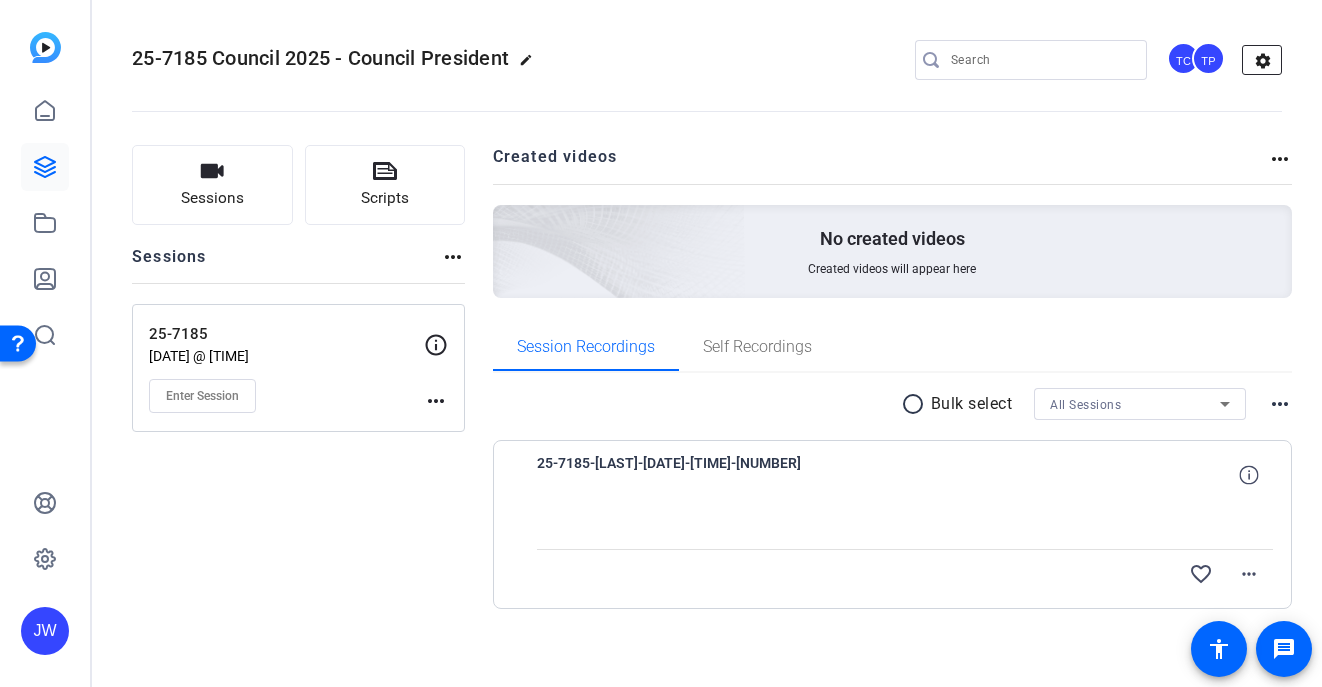 click on "settings" 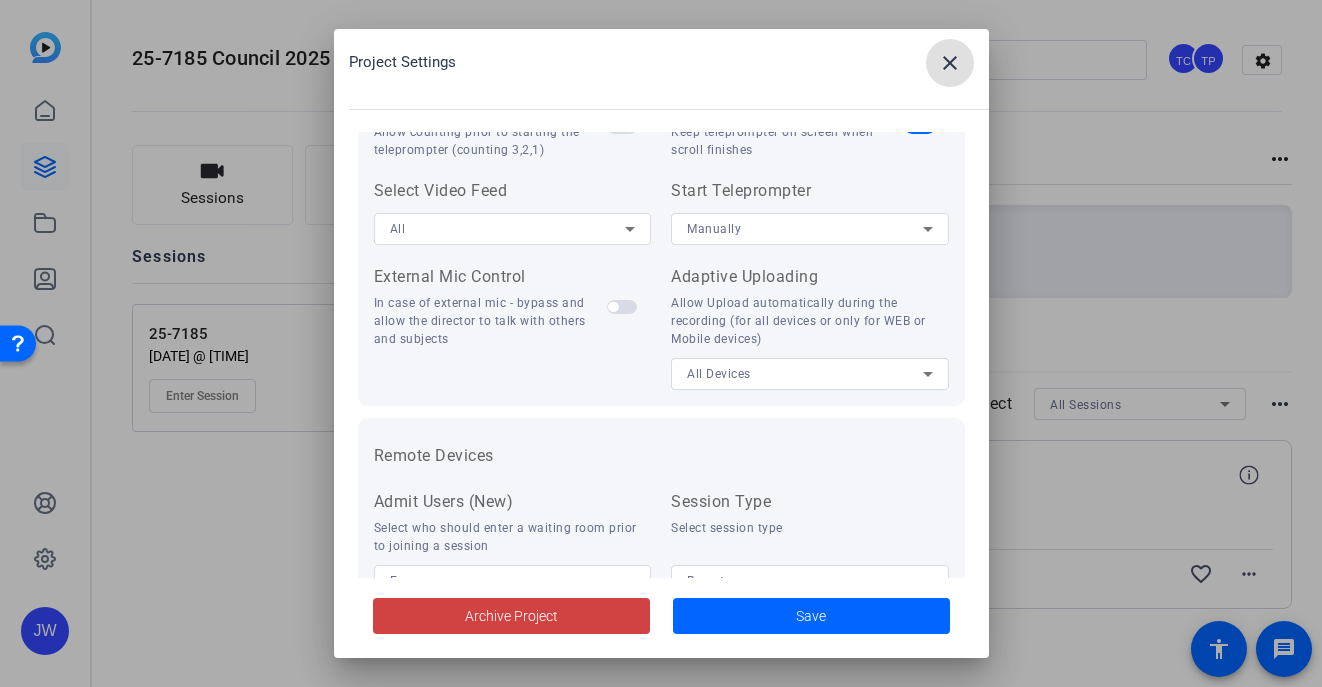 scroll, scrollTop: 466, scrollLeft: 0, axis: vertical 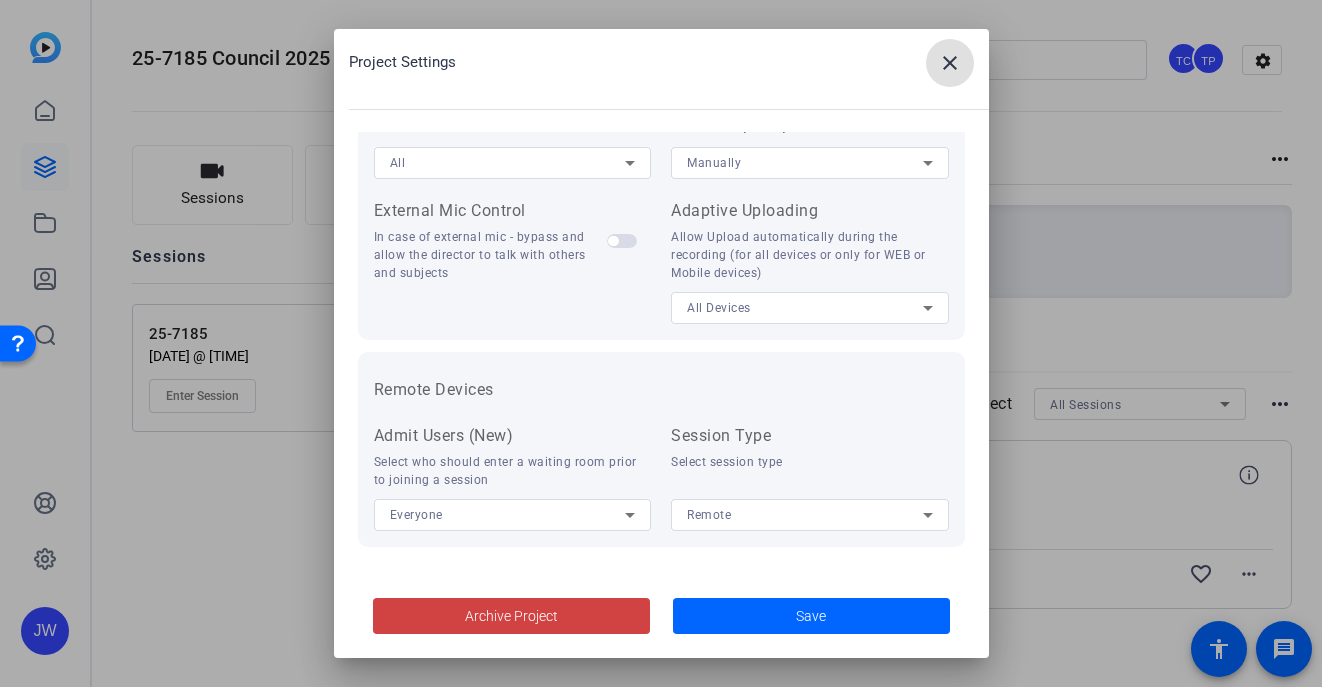 click on "Remote" at bounding box center (805, 514) 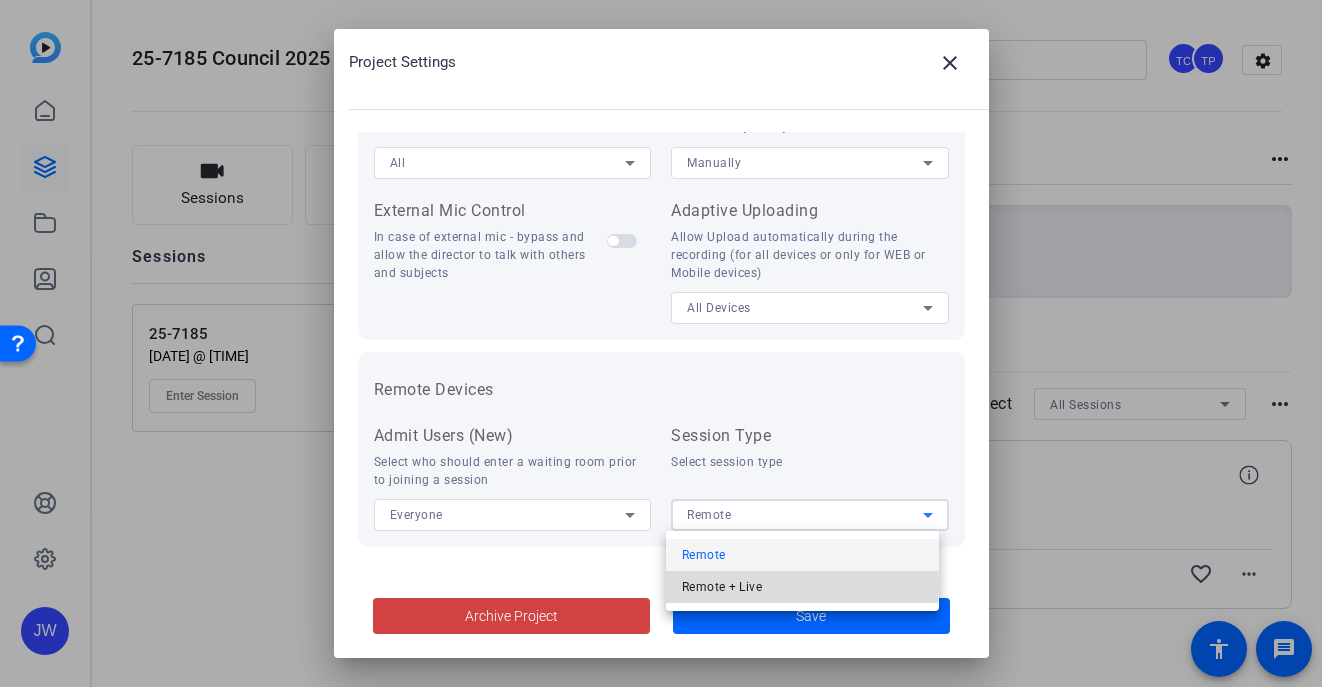click on "Remote + Live" at bounding box center (802, 587) 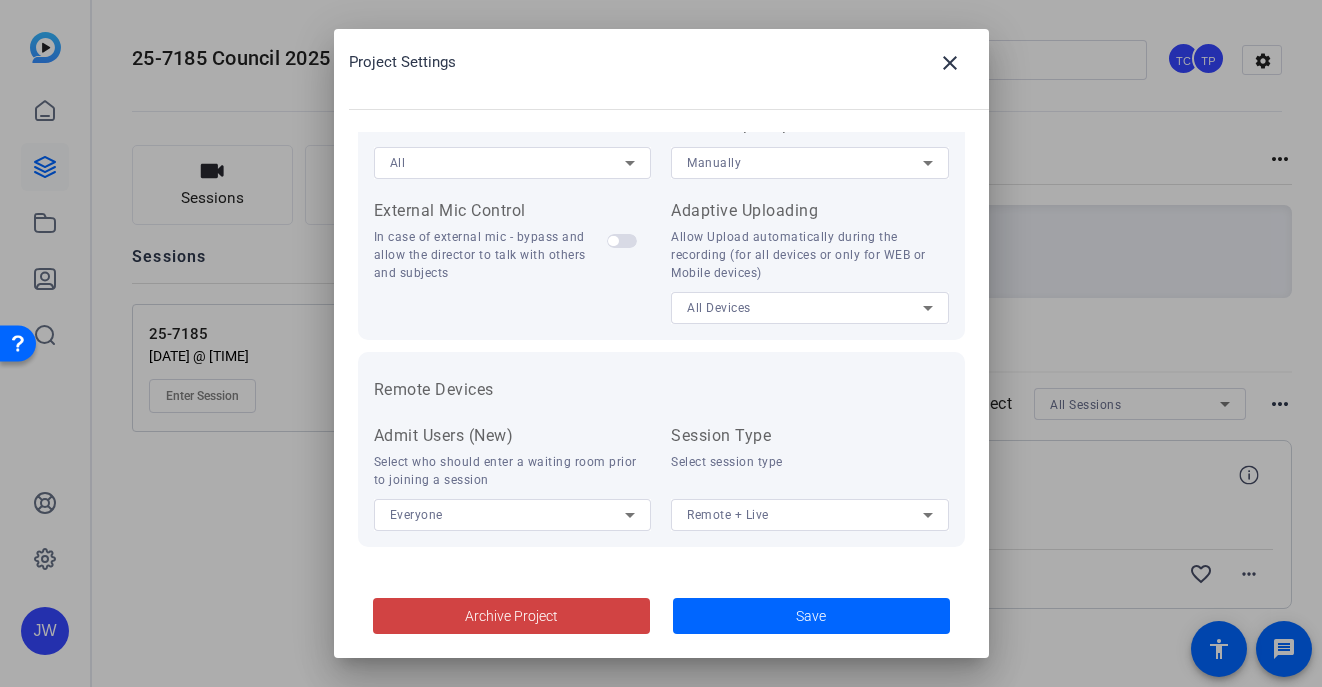 click on "Clip Naming Convention Session name - Subject name - N/A - N/A Session Recording Timer Value Start at 3 Recording Countdown Timer countdown prior to start recording Teleprompter Countdown Allow counting prior to starting the teleprompter (counting 3,2,1) Keep script on-screen Keep teleprompter on screen when scroll finishes Select Video Feed All Start Teleprompter Manually External Mic Control  In case of external mic - bypass and allow the director to talk with others and subjects  Mirror Remote Feed Need Description Adaptive Uploading  Allow Upload automatically during the recording (for all devices or only for WEB or Mobile devices)  All Devices Remote Devices Recording Camera Options Record All Devices Flashlight Allow using the flashlight Zoom (Mobile only) Control the Camera Zoom Admit Users (New) Select who should enter a waiting room prior to joining a session Everyone Session Type Select session type Remote + Live" at bounding box center (661, 355) 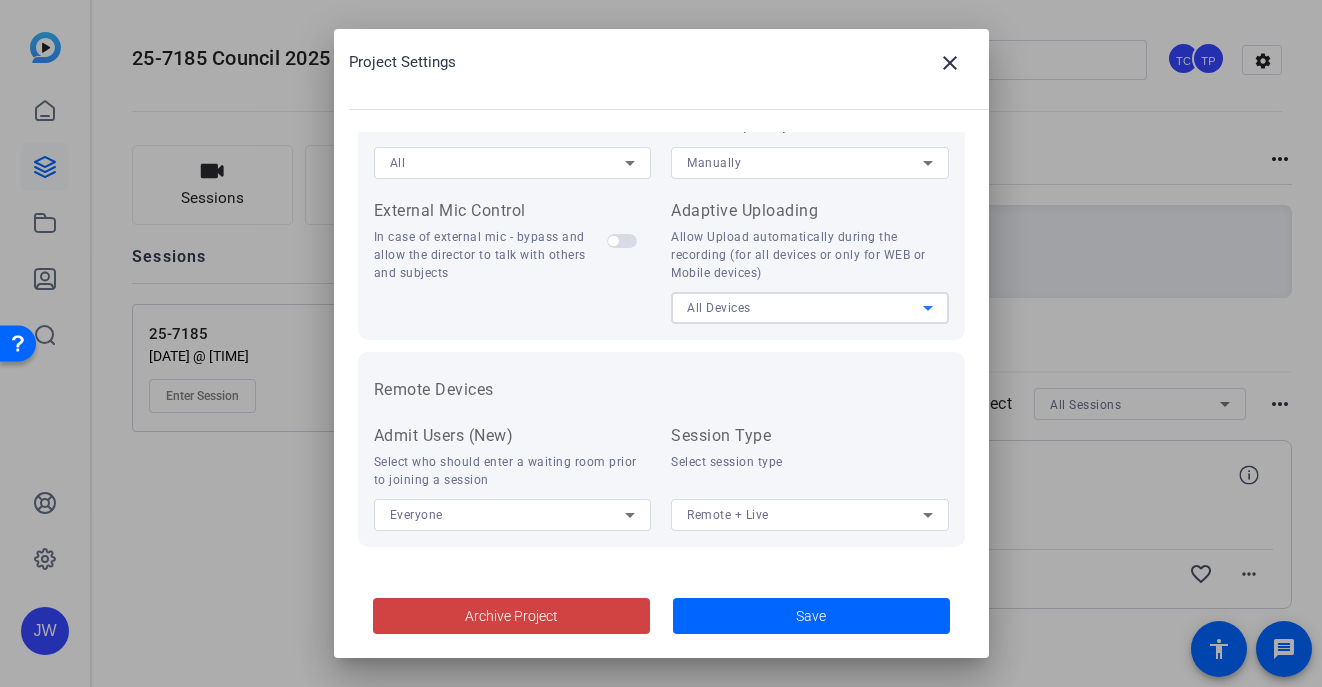 click on "All Devices" at bounding box center [805, 307] 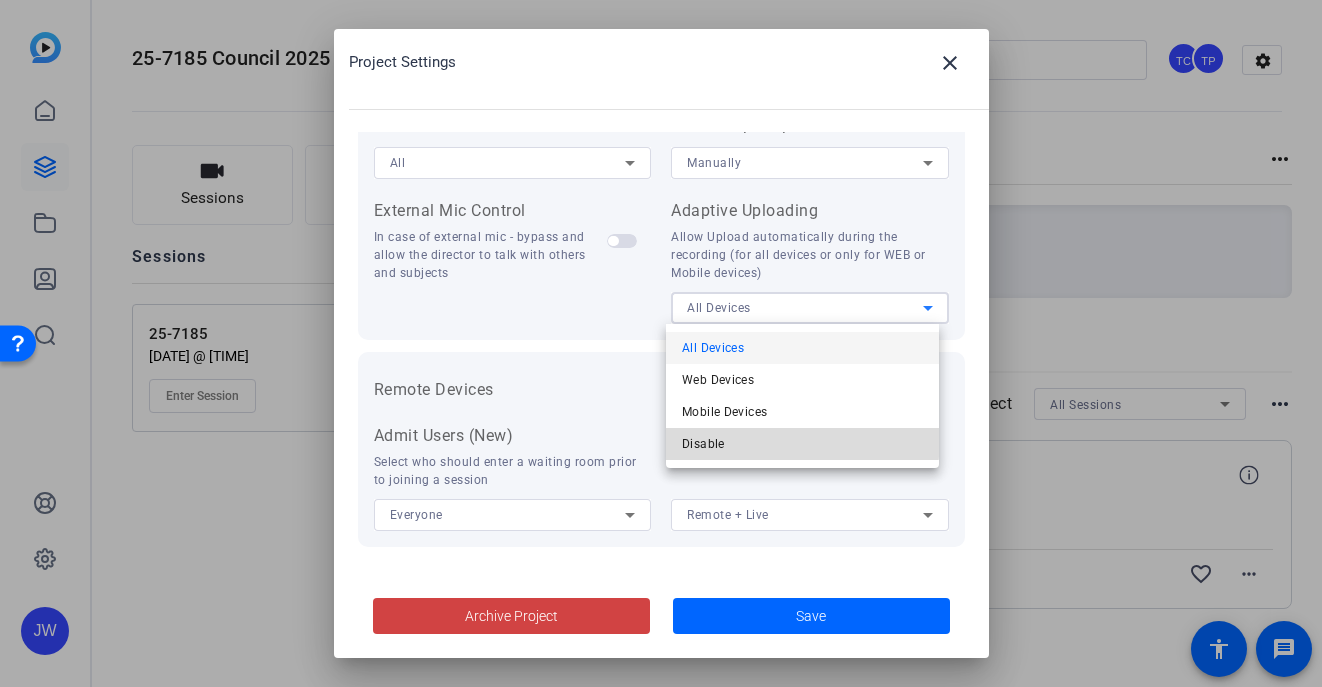 click on "Disable" at bounding box center (802, 444) 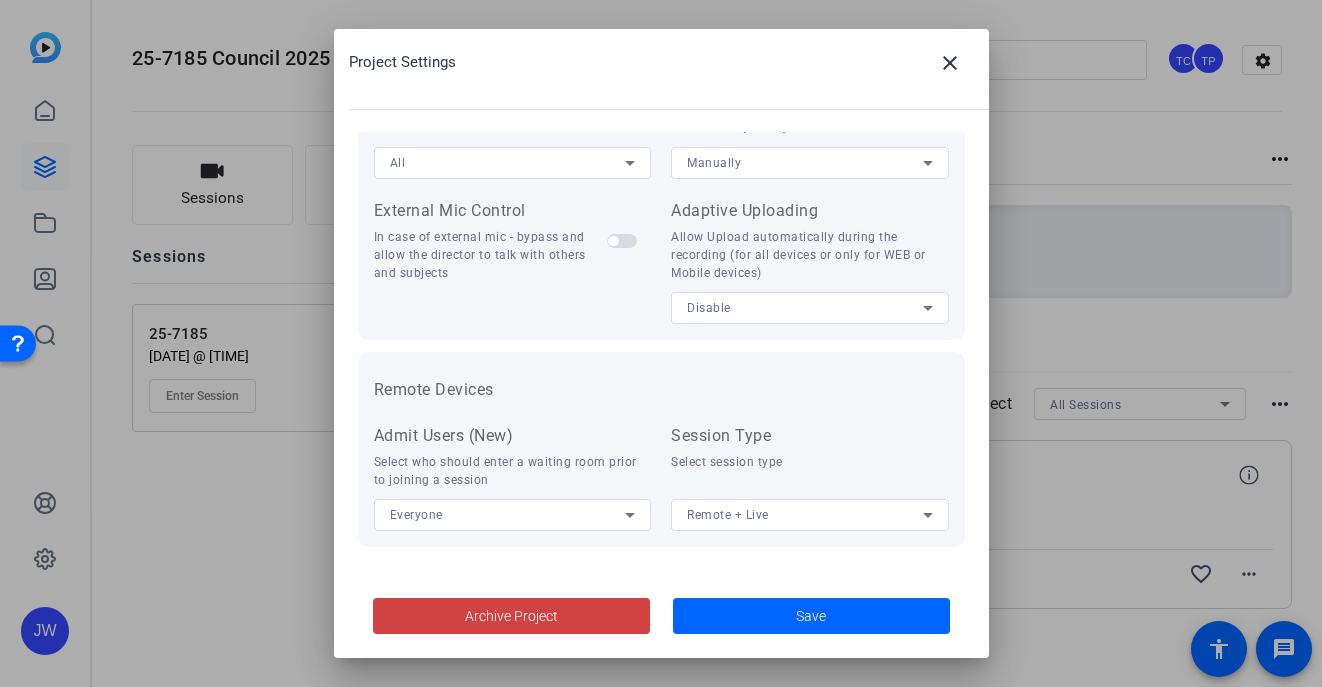 click on "Clip Naming Convention Session name - Subject name - N/A - N/A Session Recording Timer Value Start at 3 Recording Countdown Timer countdown prior to start recording Teleprompter Countdown Allow counting prior to starting the teleprompter (counting 3,2,1) Keep script on-screen Keep teleprompter on screen when scroll finishes Select Video Feed All Start Teleprompter Manually External Mic Control  In case of external mic - bypass and allow the director to talk with others and subjects  Mirror Remote Feed Need Description Adaptive Uploading  Allow Upload automatically during the recording (for all devices or only for WEB or Mobile devices)  Disable Remote Devices Recording Camera Options Record All Devices Flashlight Allow using the flashlight Zoom (Mobile only) Control the Camera Zoom Admit Users (New) Select who should enter a waiting room prior to joining a session Everyone Session Type Select session type Remote + Live" at bounding box center [661, 355] 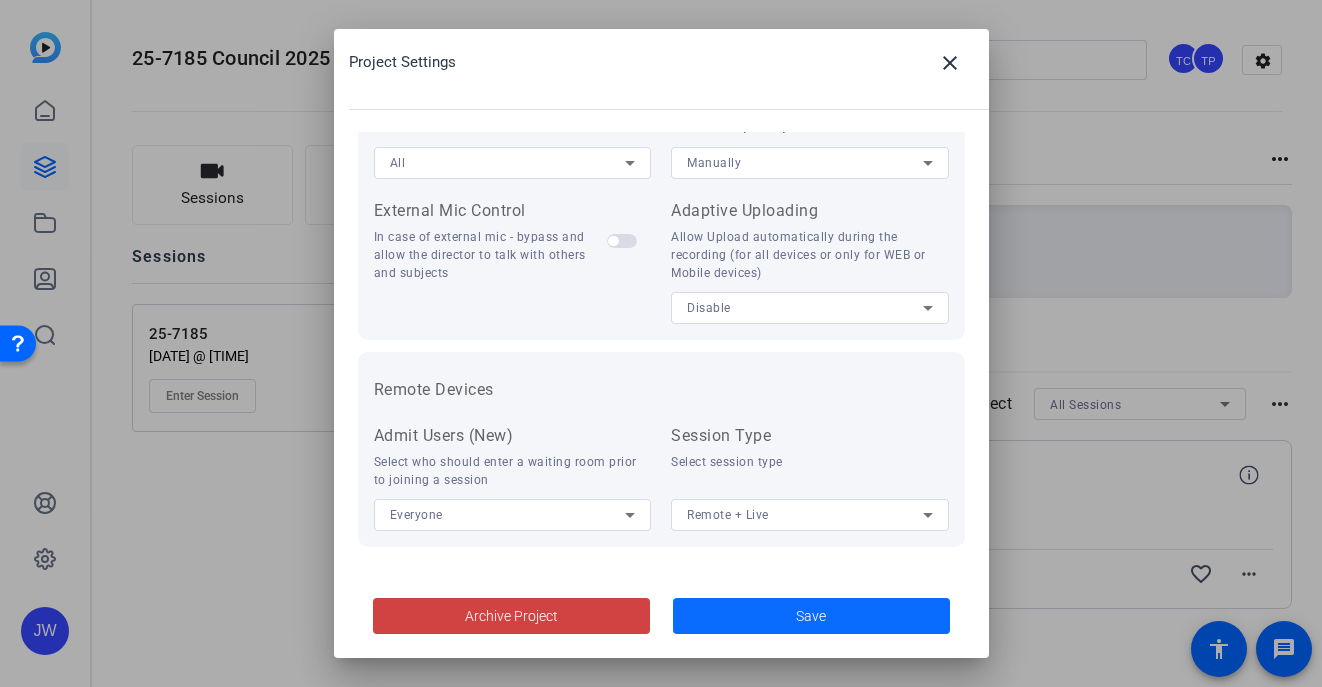 click 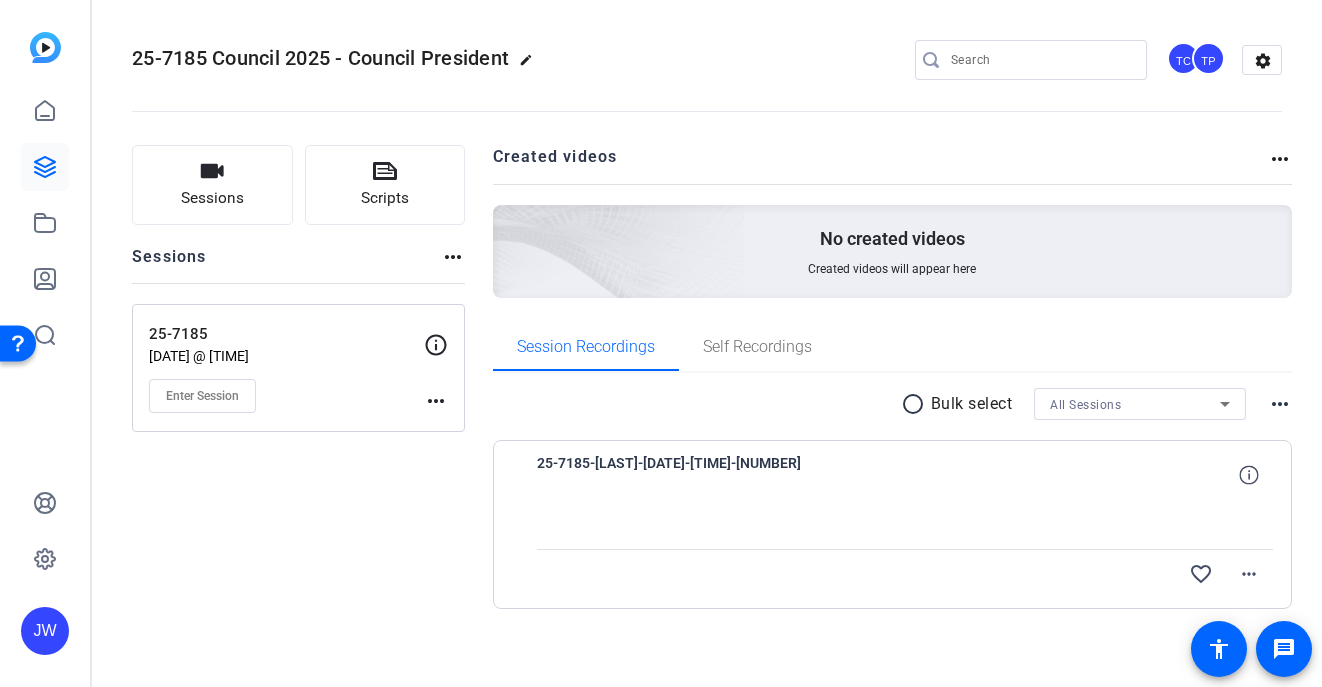 click on "more_horiz" 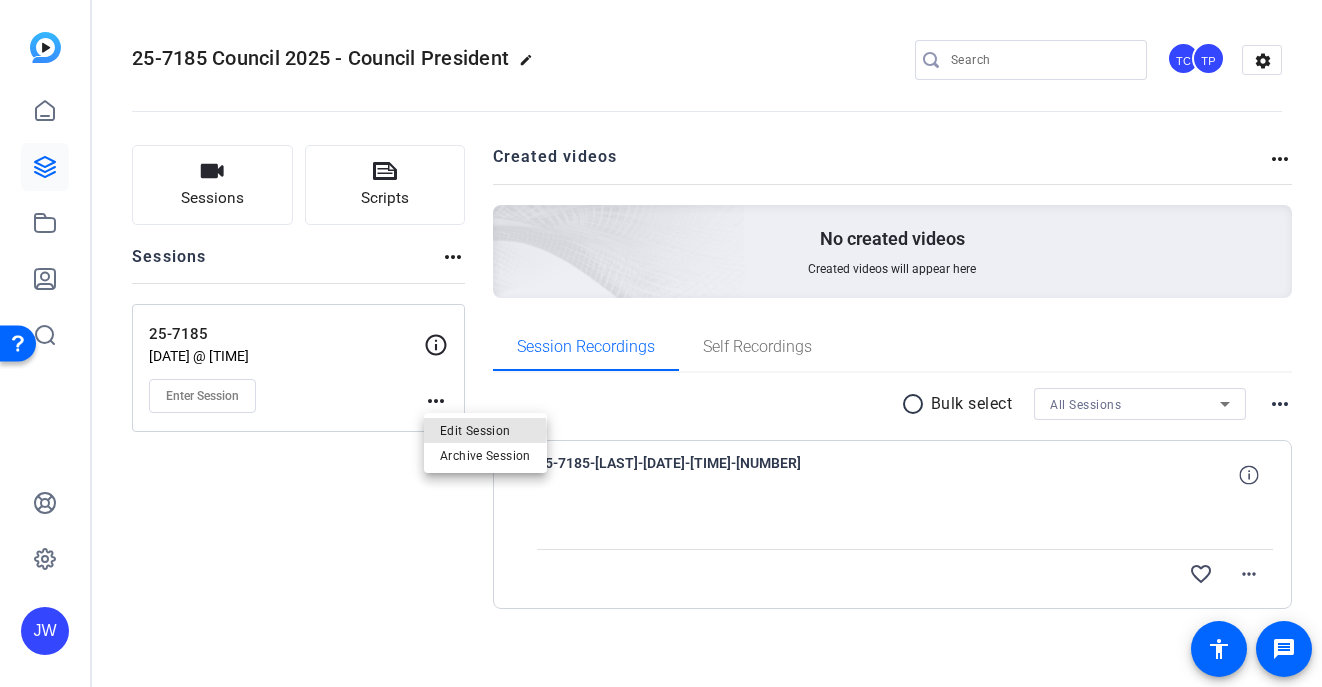 click on "Edit Session" at bounding box center [485, 430] 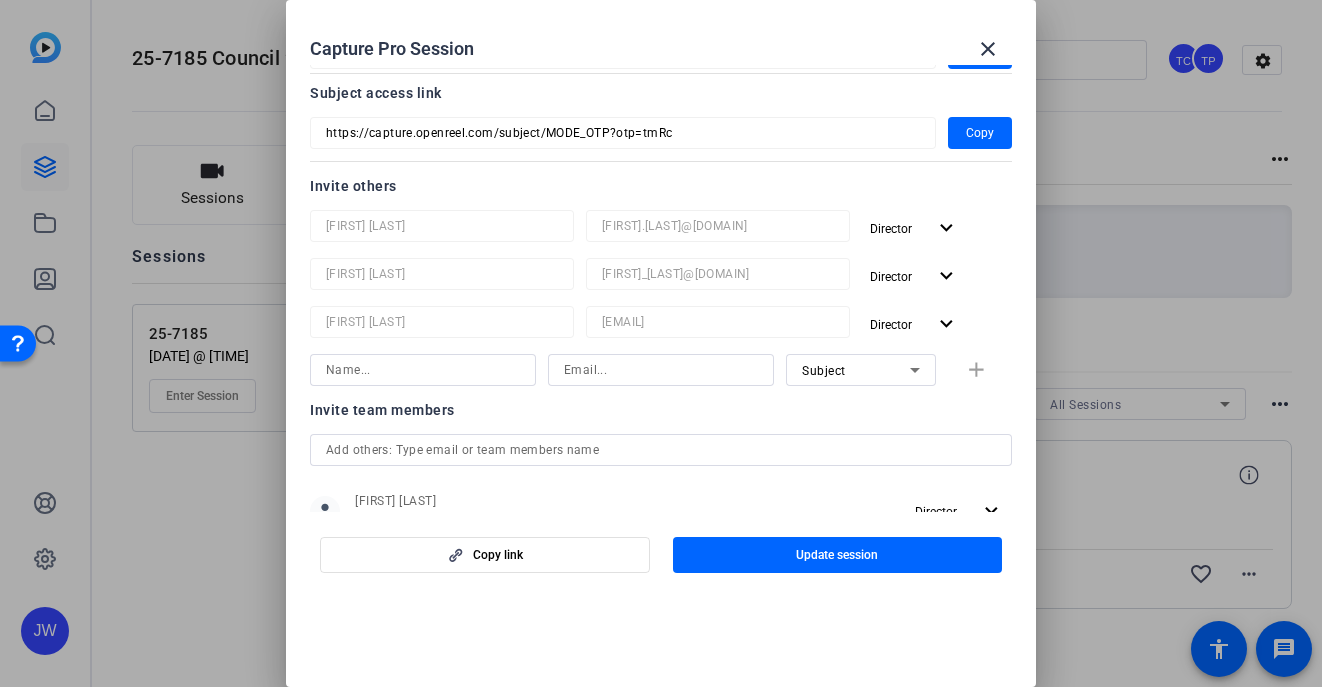scroll, scrollTop: 60, scrollLeft: 0, axis: vertical 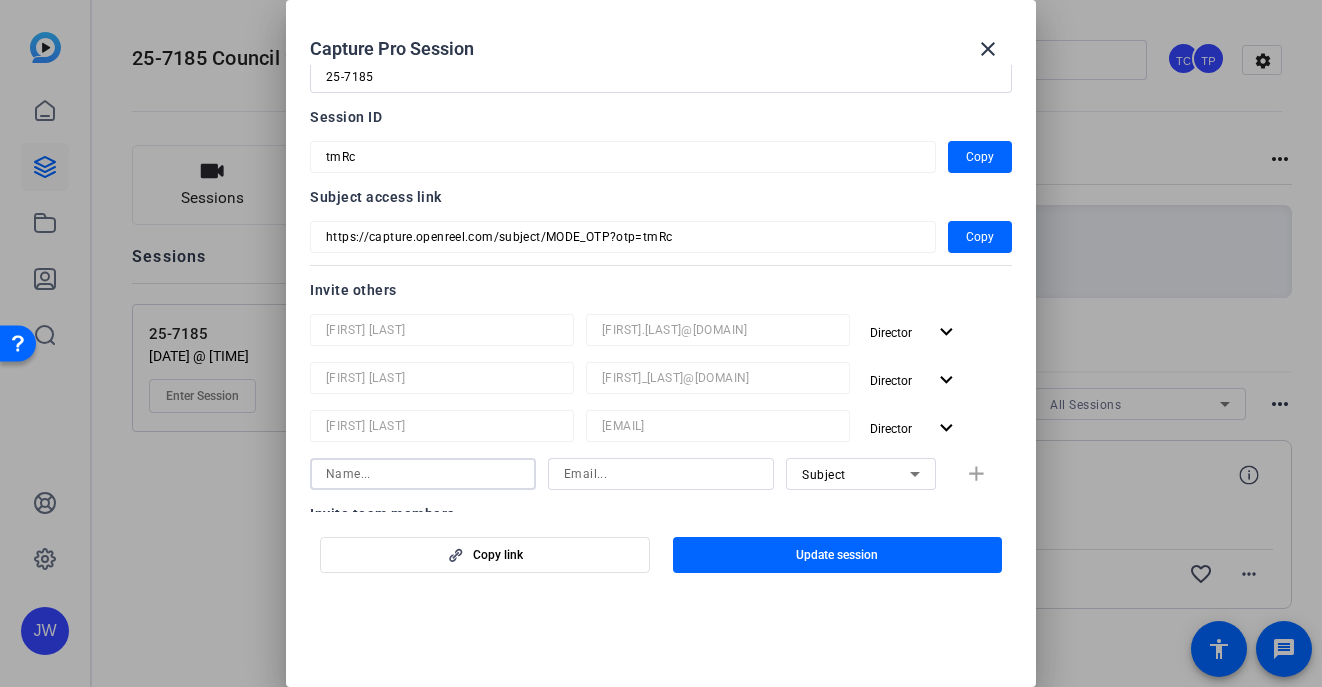 click at bounding box center [423, 474] 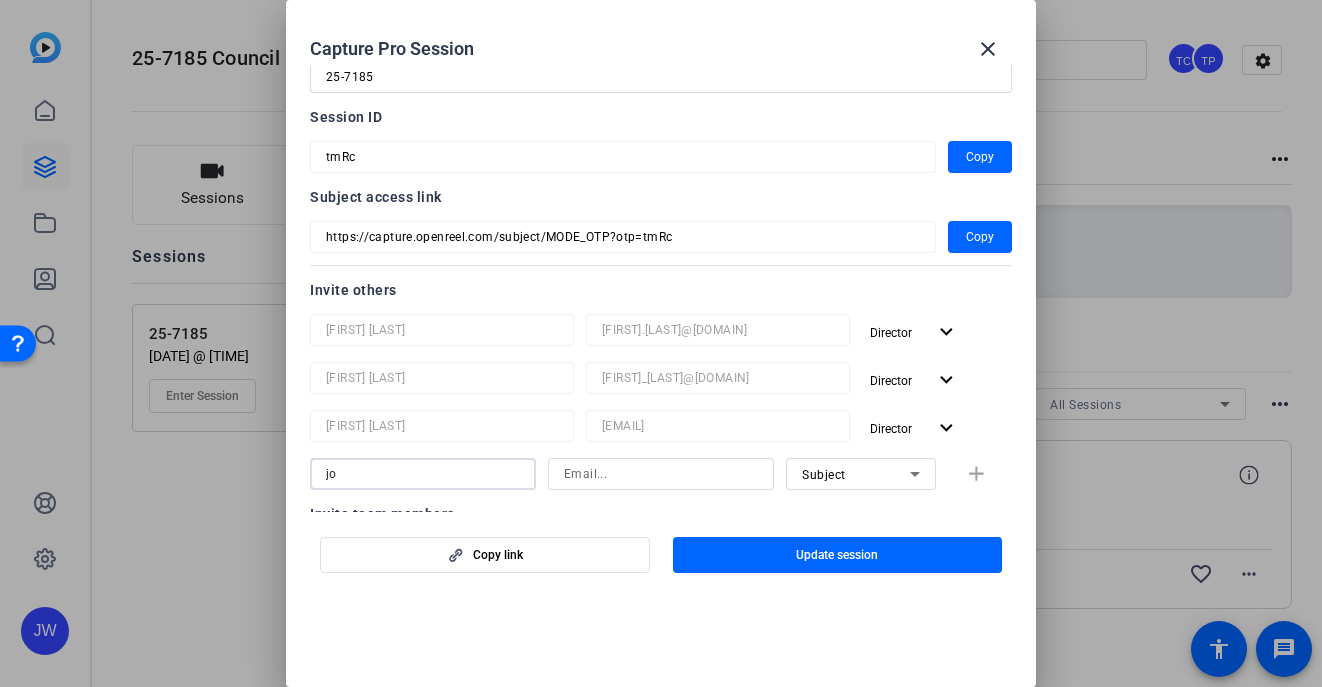 type on "j" 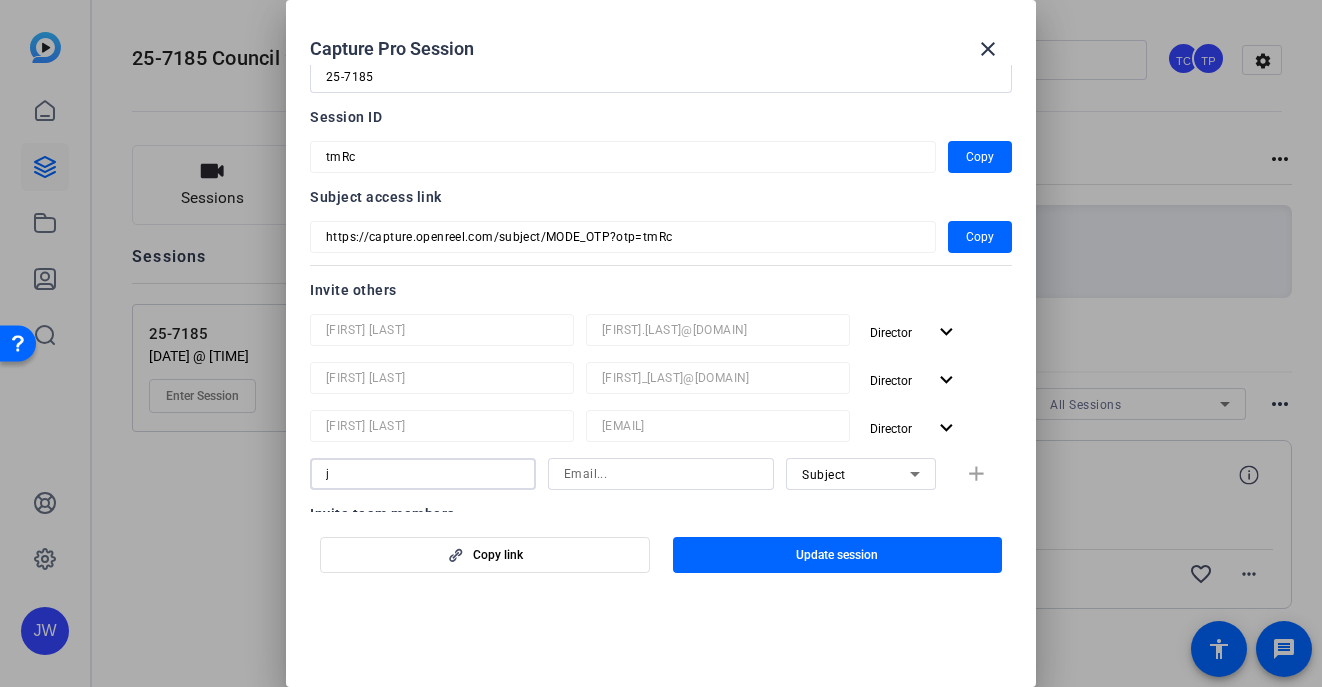 type 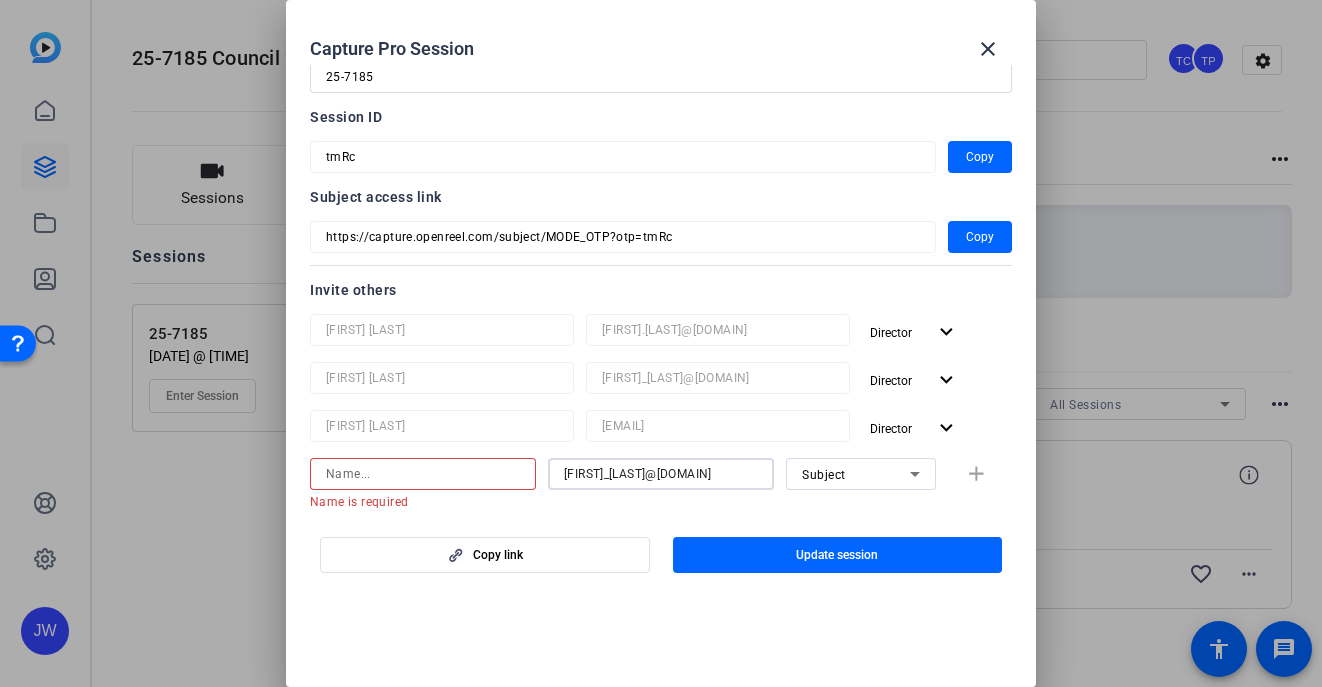 scroll, scrollTop: 0, scrollLeft: 30, axis: horizontal 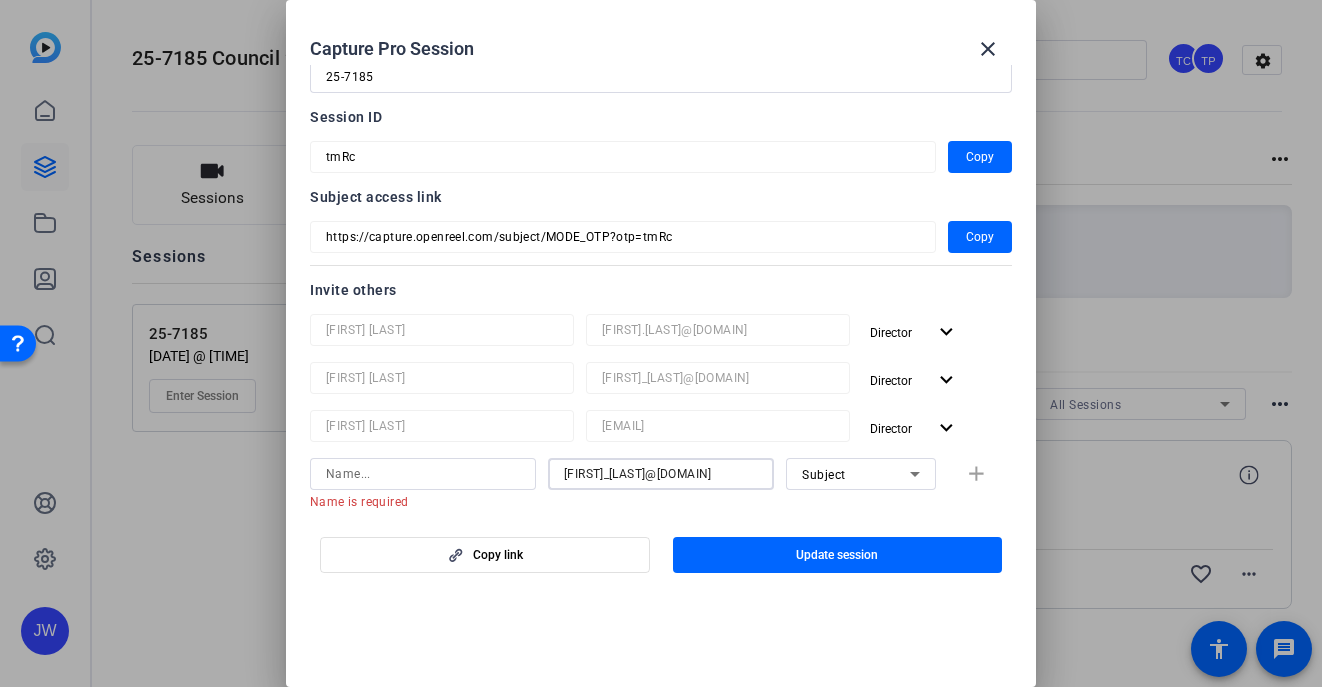 type on "[FIRST]_[LAST]@[DOMAIN]" 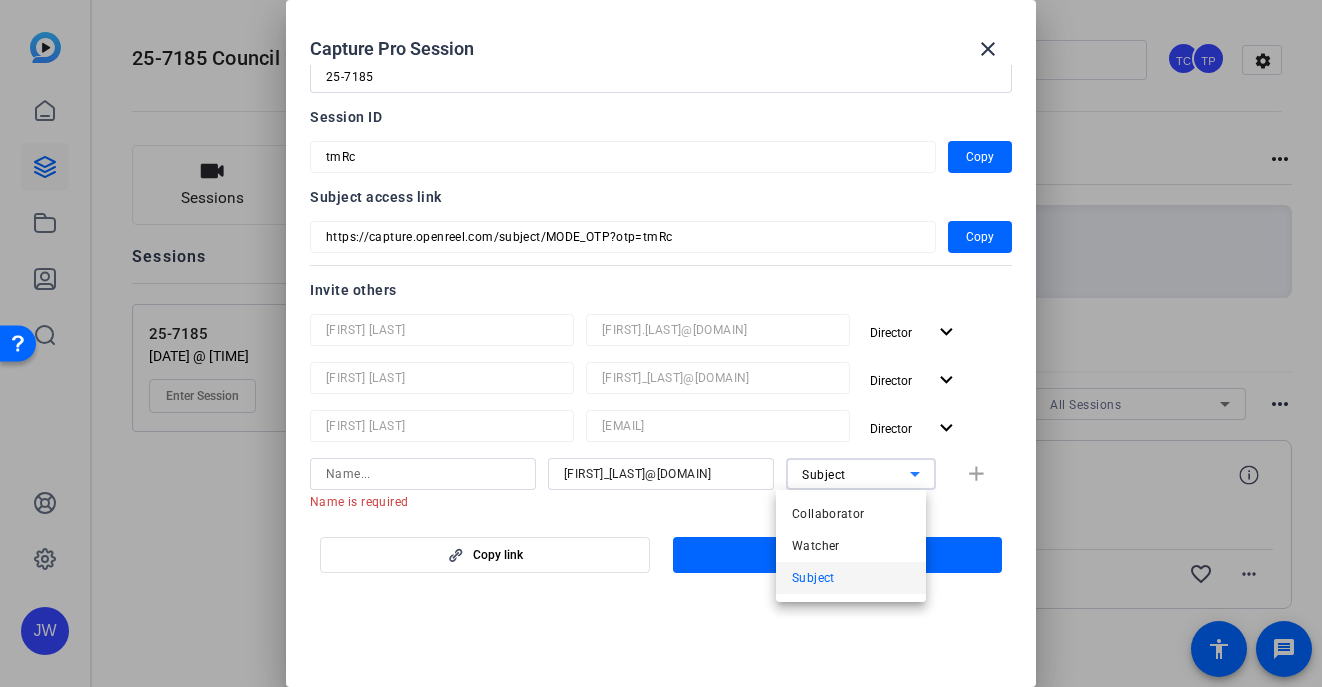 click at bounding box center (661, 343) 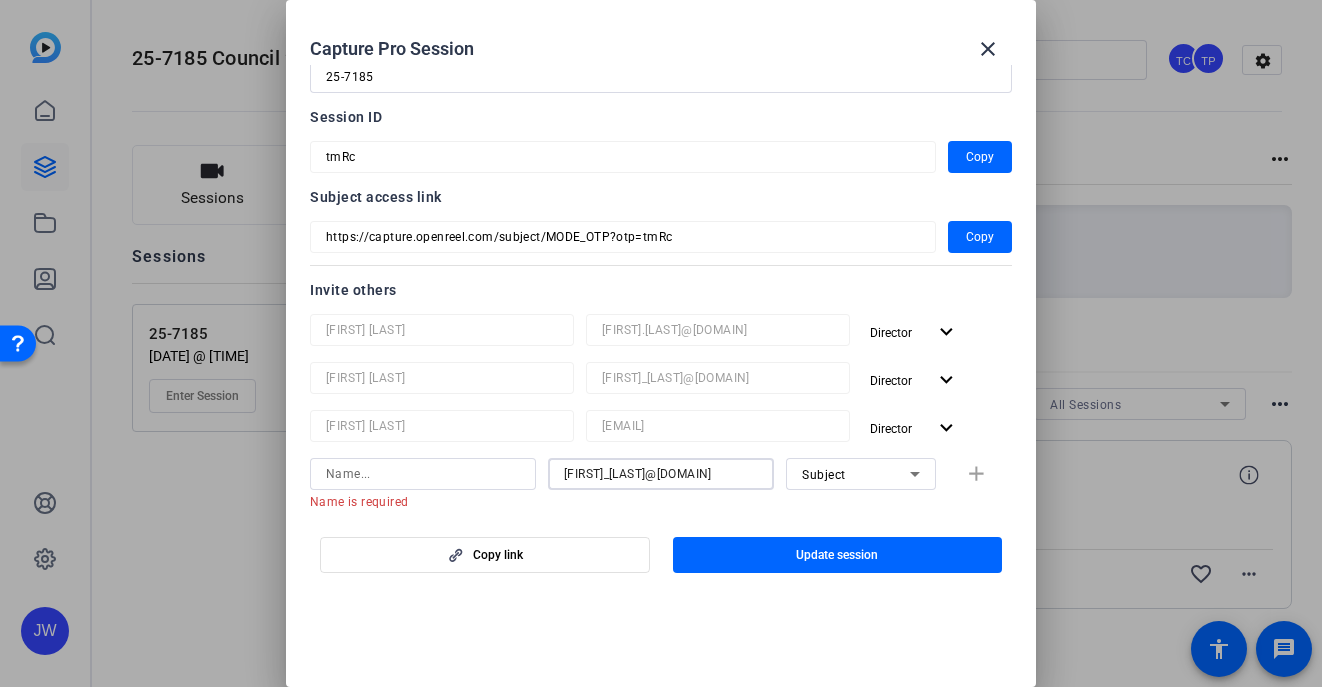 click on "[FIRST]_[LAST]@[DOMAIN]" at bounding box center [661, 474] 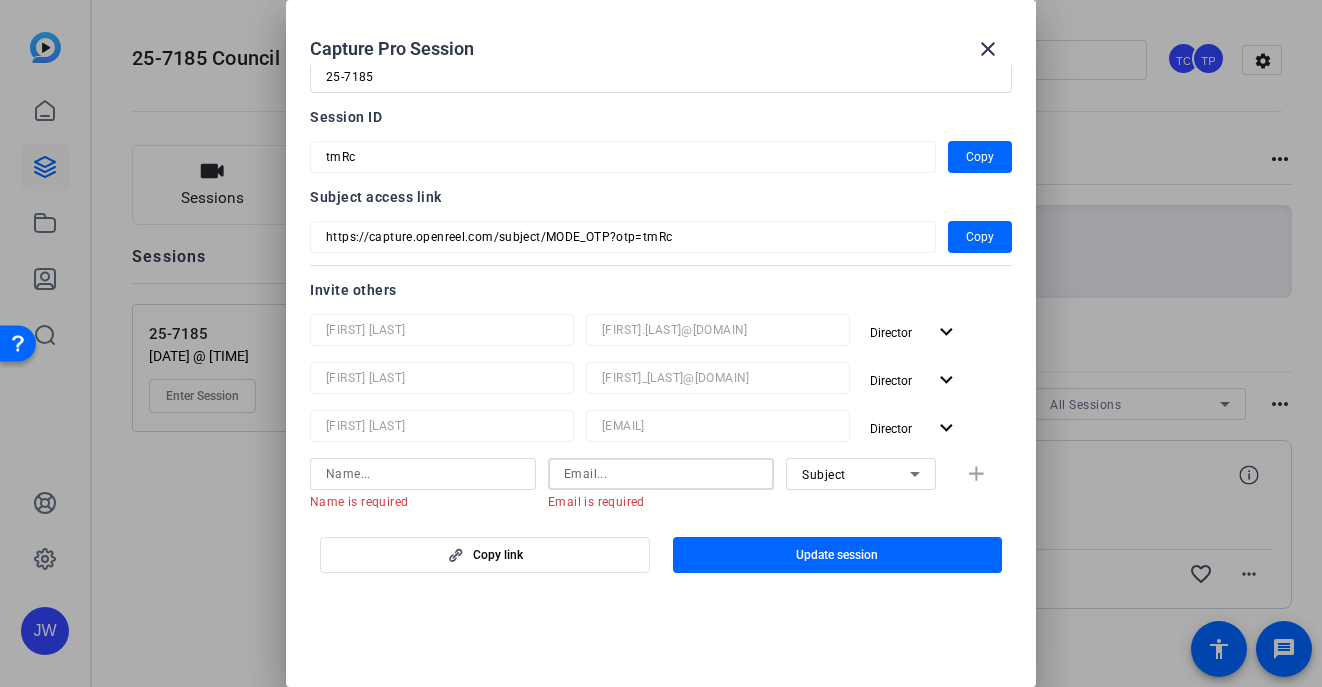 type 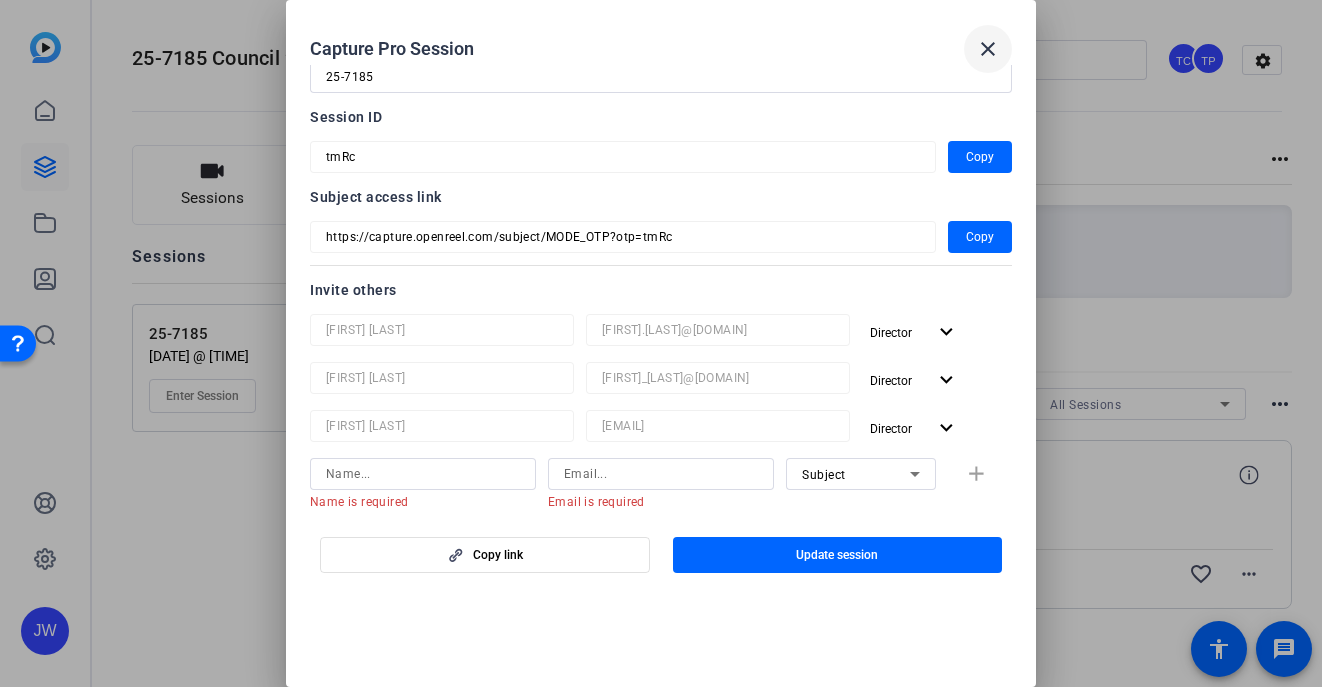 click on "close" at bounding box center [988, 49] 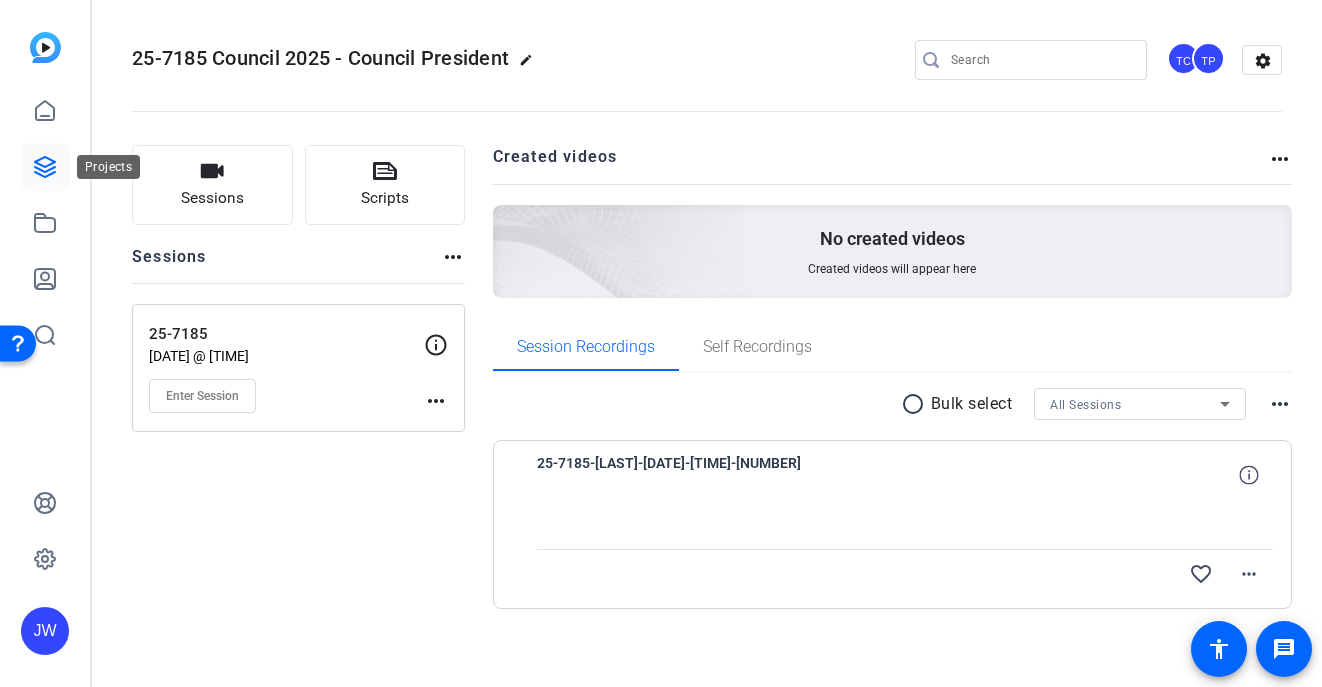 click 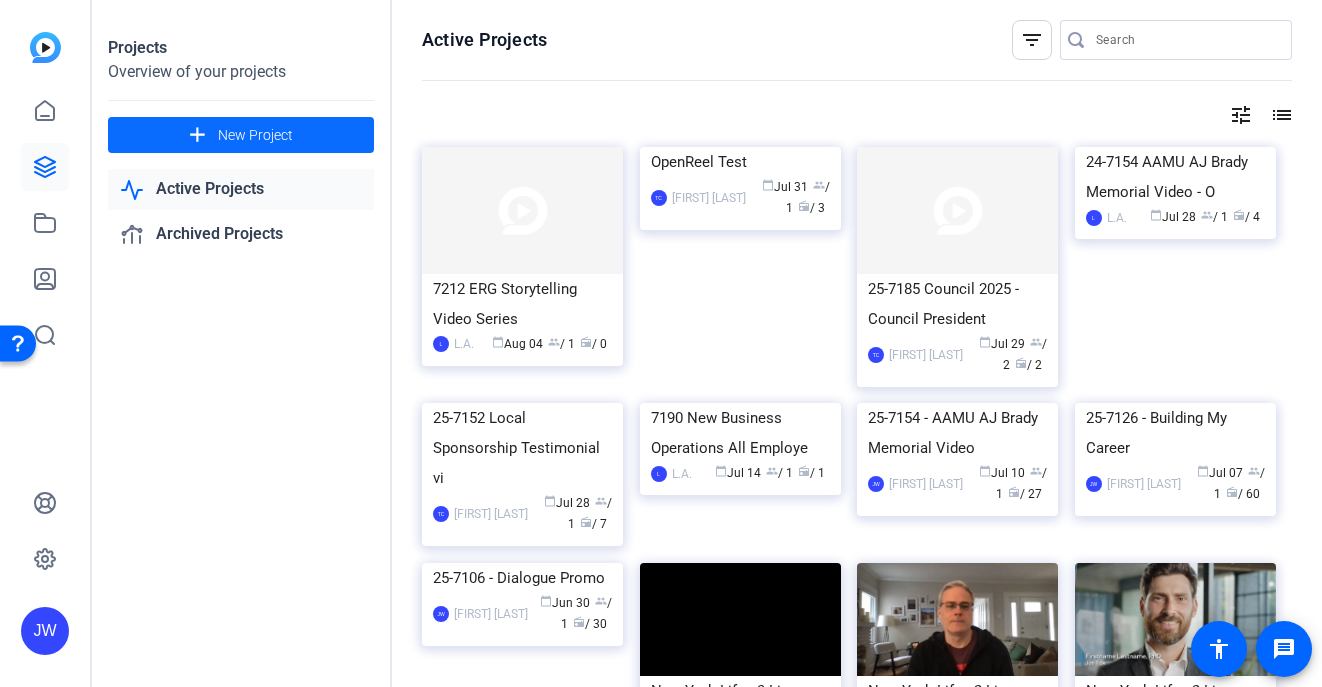 click on "New Project" 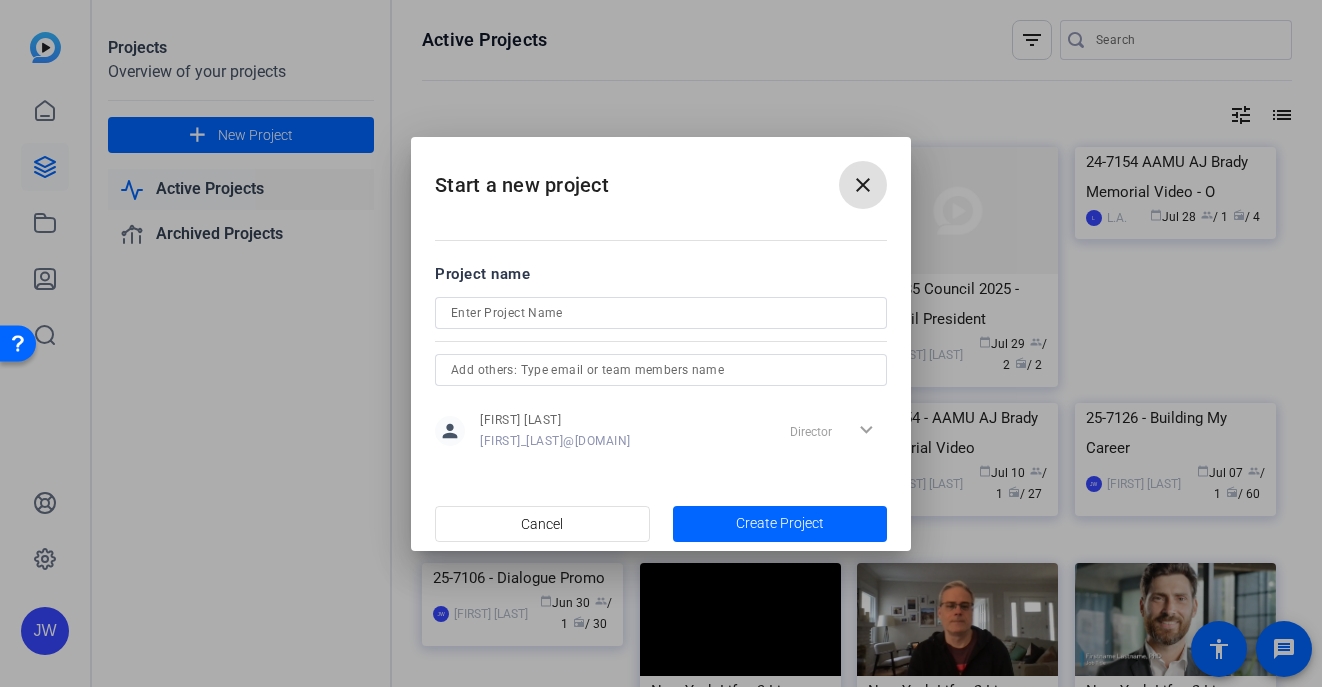 click at bounding box center (661, 313) 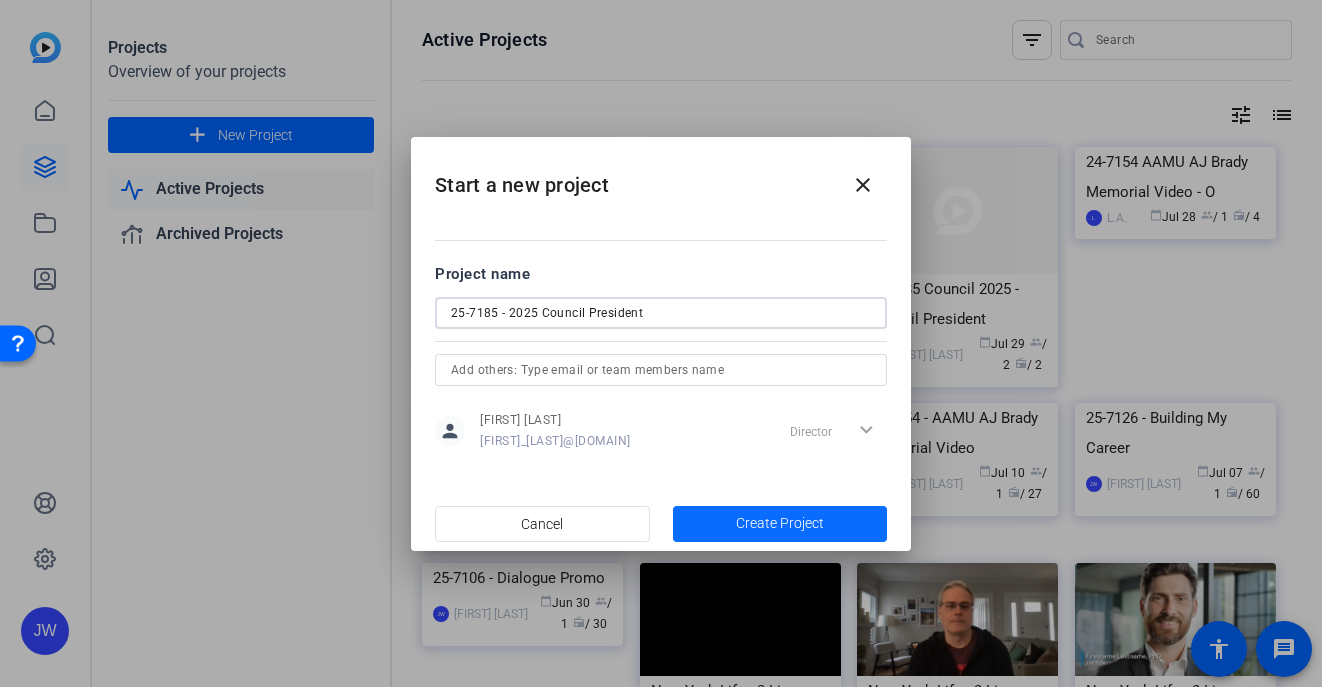 type on "25-7185 - 2025 Council President" 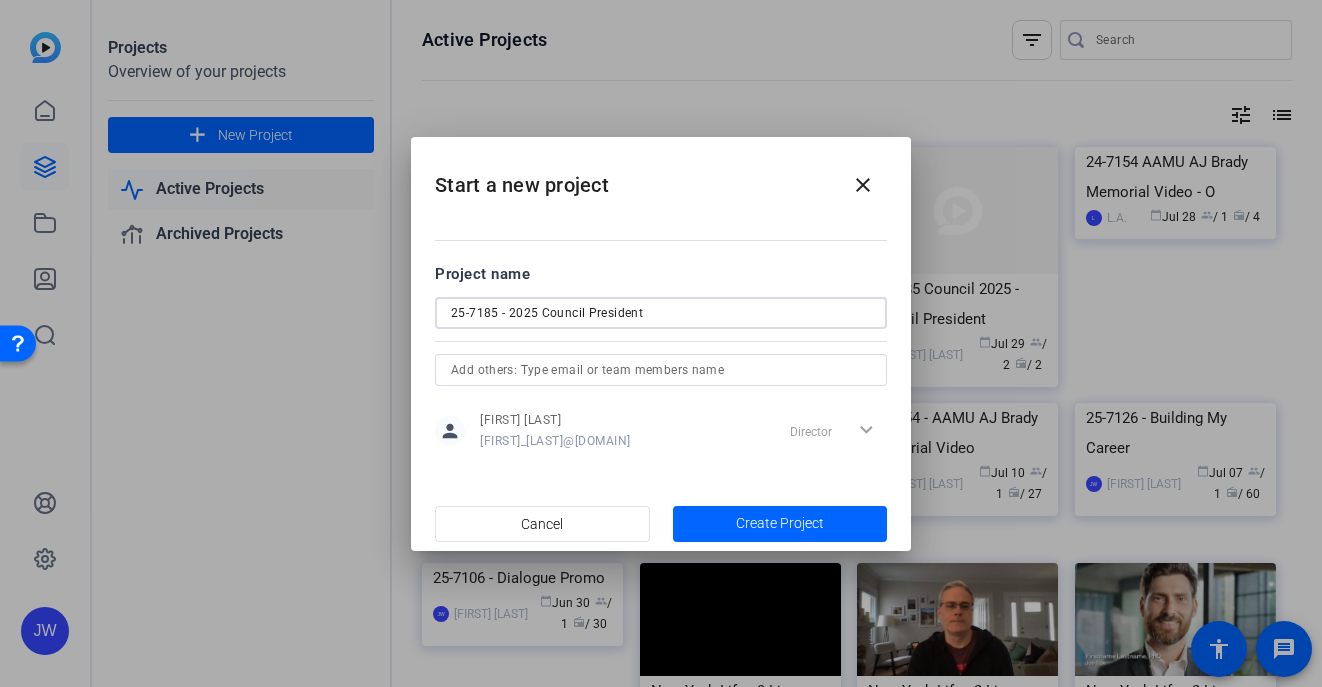 click on "Create Project" 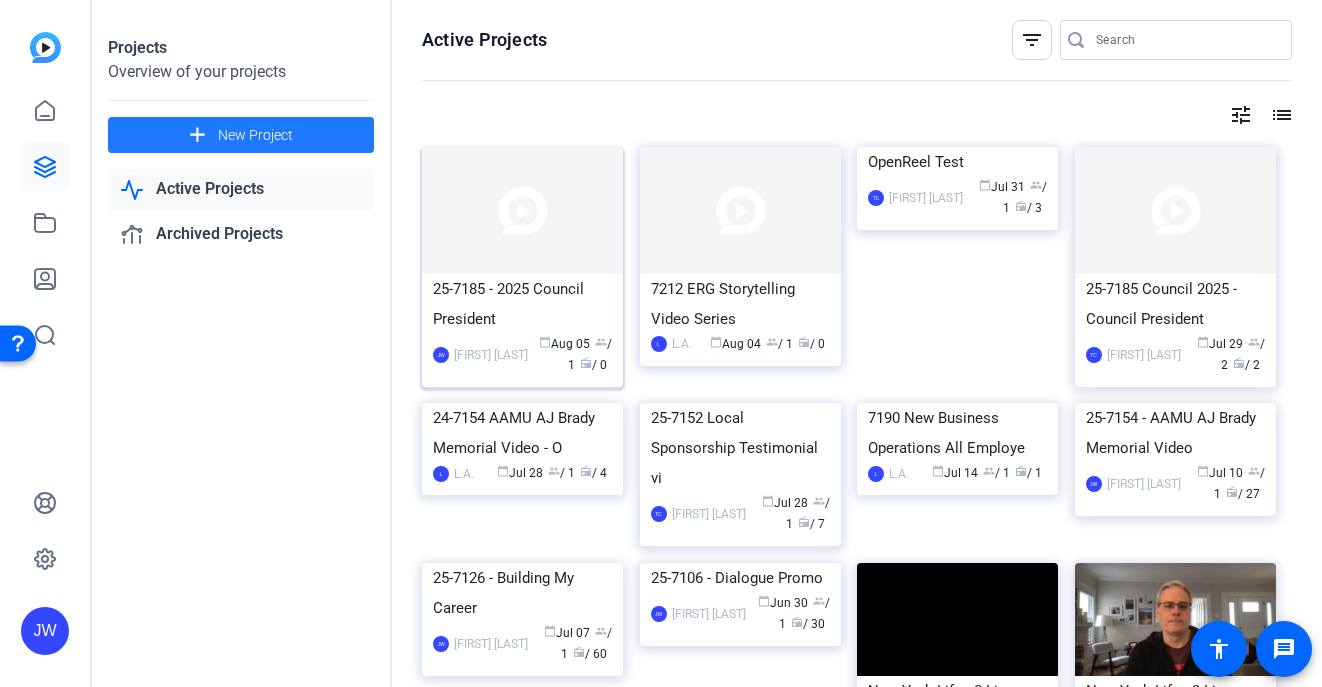 click on "25-7185 - 2025 Council President" 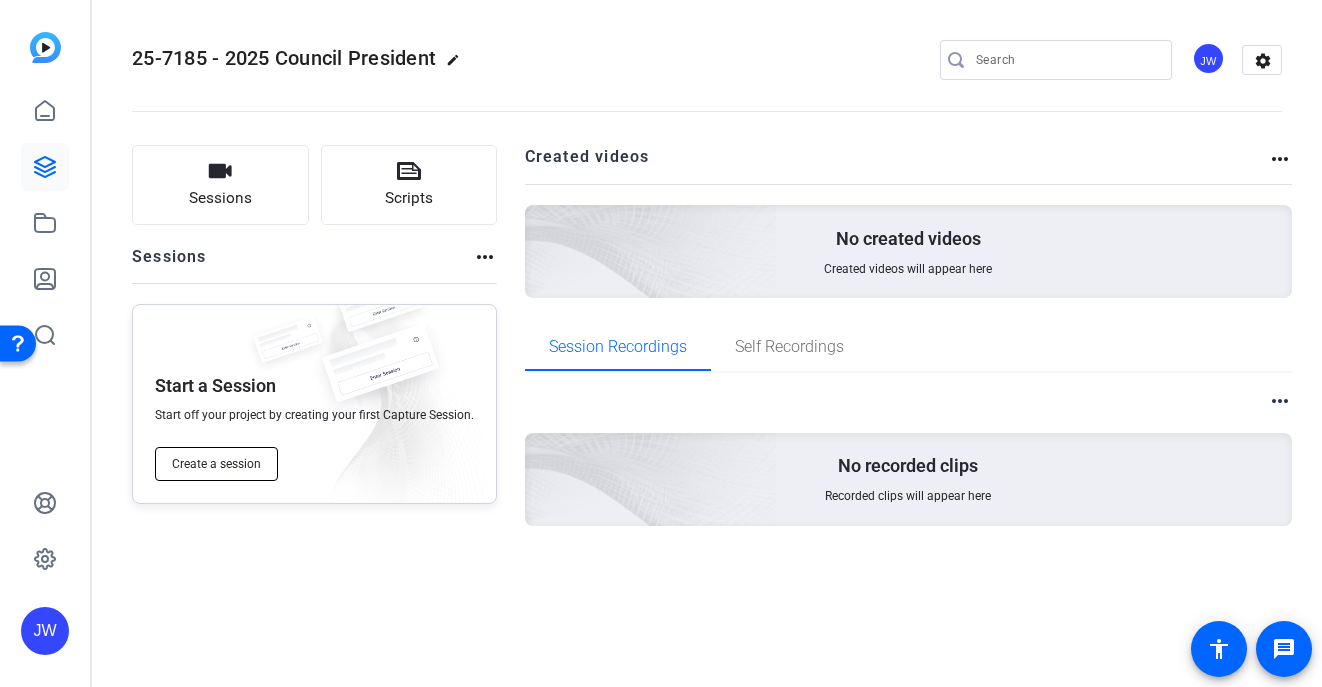 click on "Create a session" 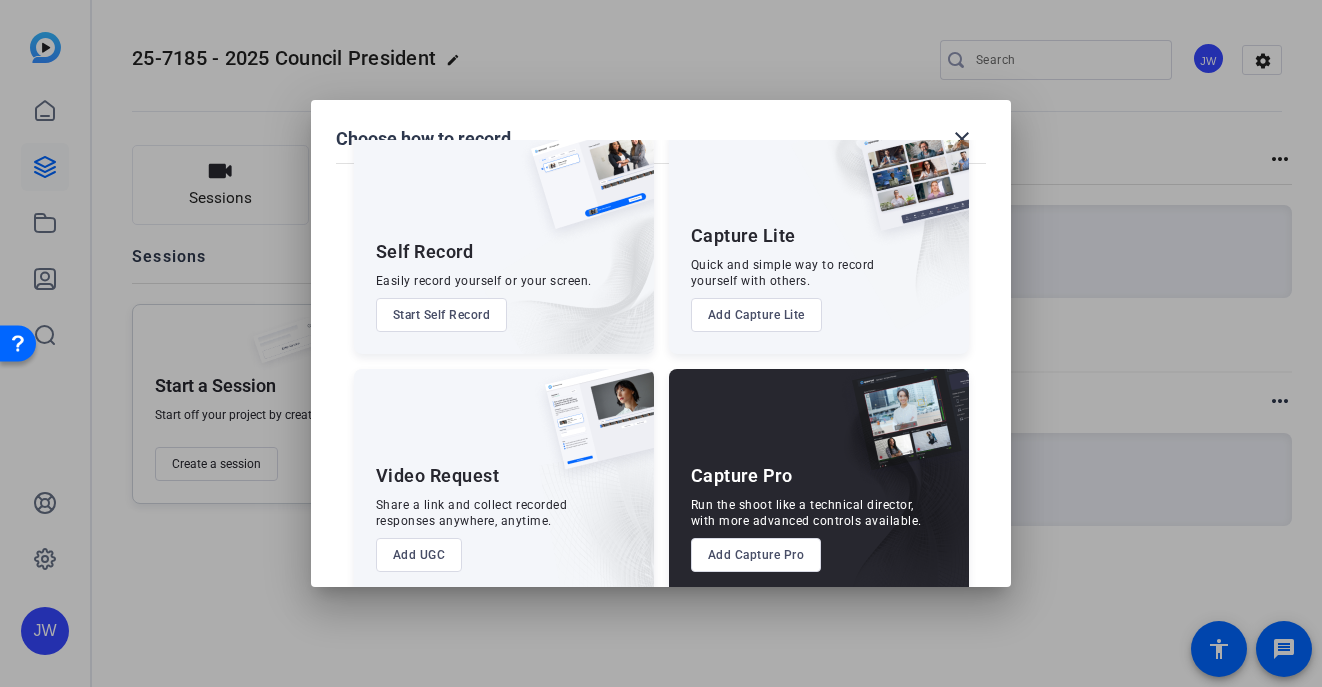 scroll, scrollTop: 78, scrollLeft: 0, axis: vertical 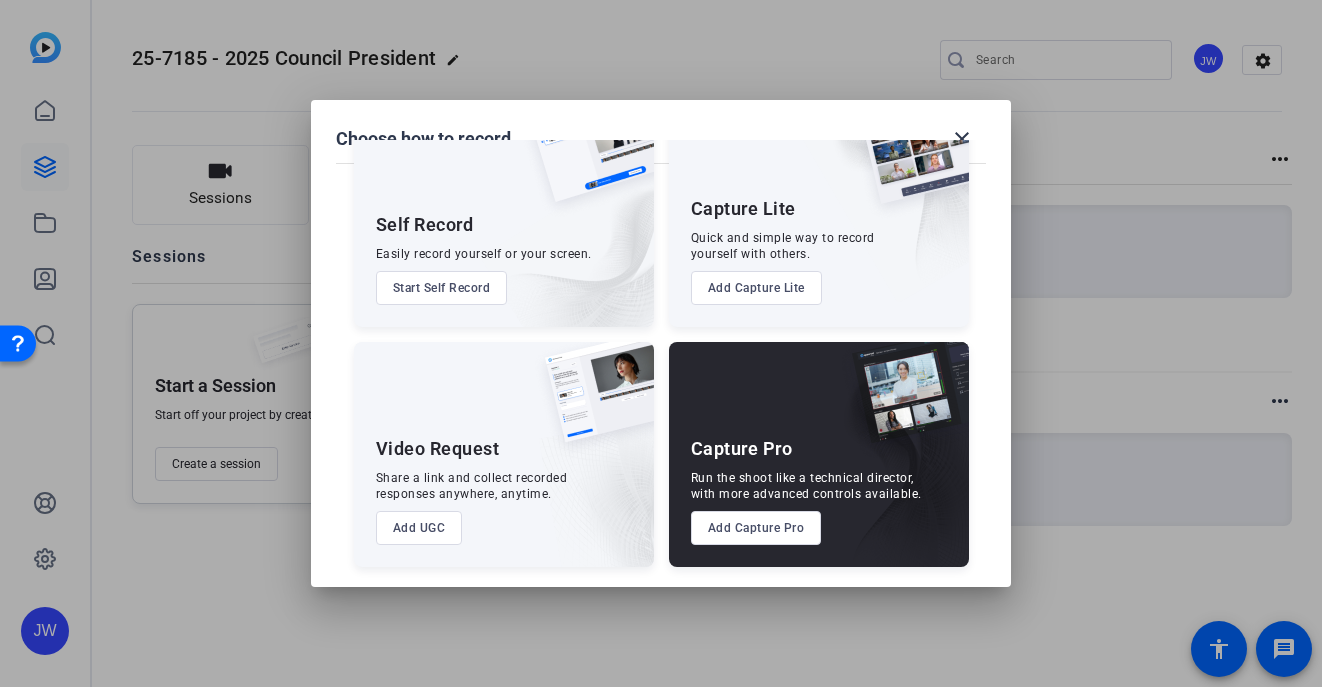 click on "Add Capture Pro" at bounding box center (756, 528) 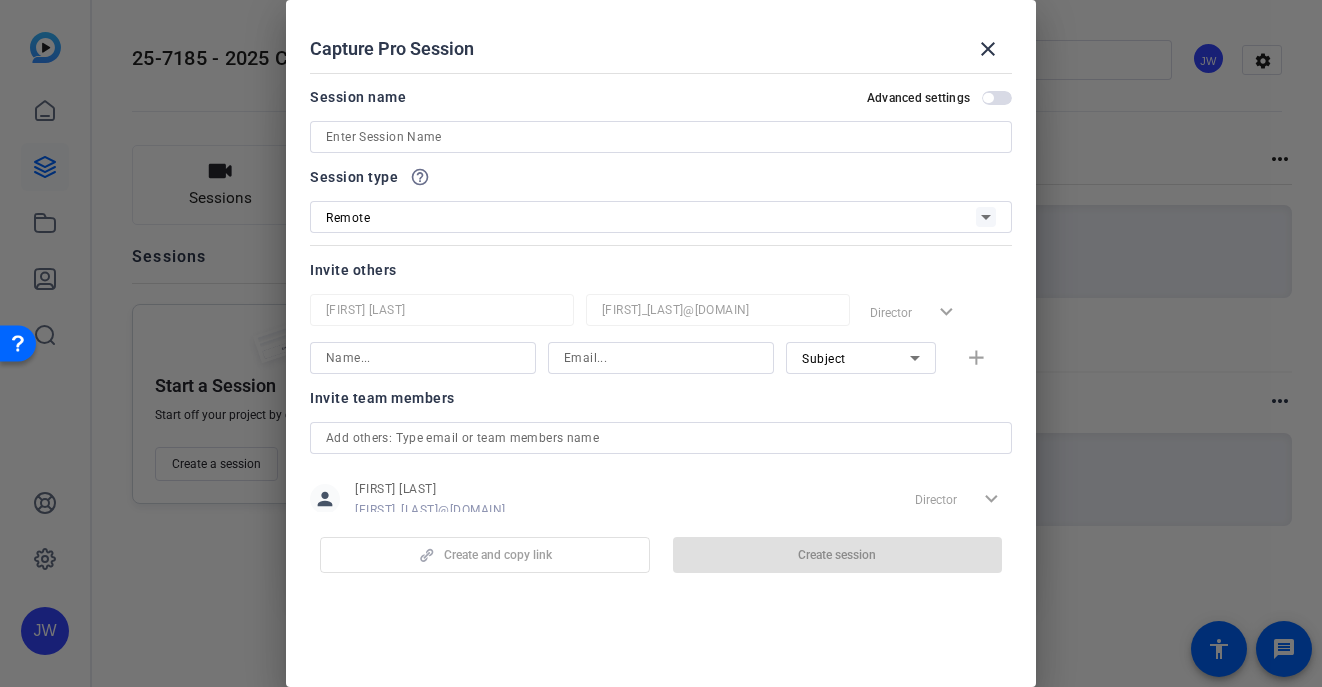 scroll, scrollTop: 54, scrollLeft: 0, axis: vertical 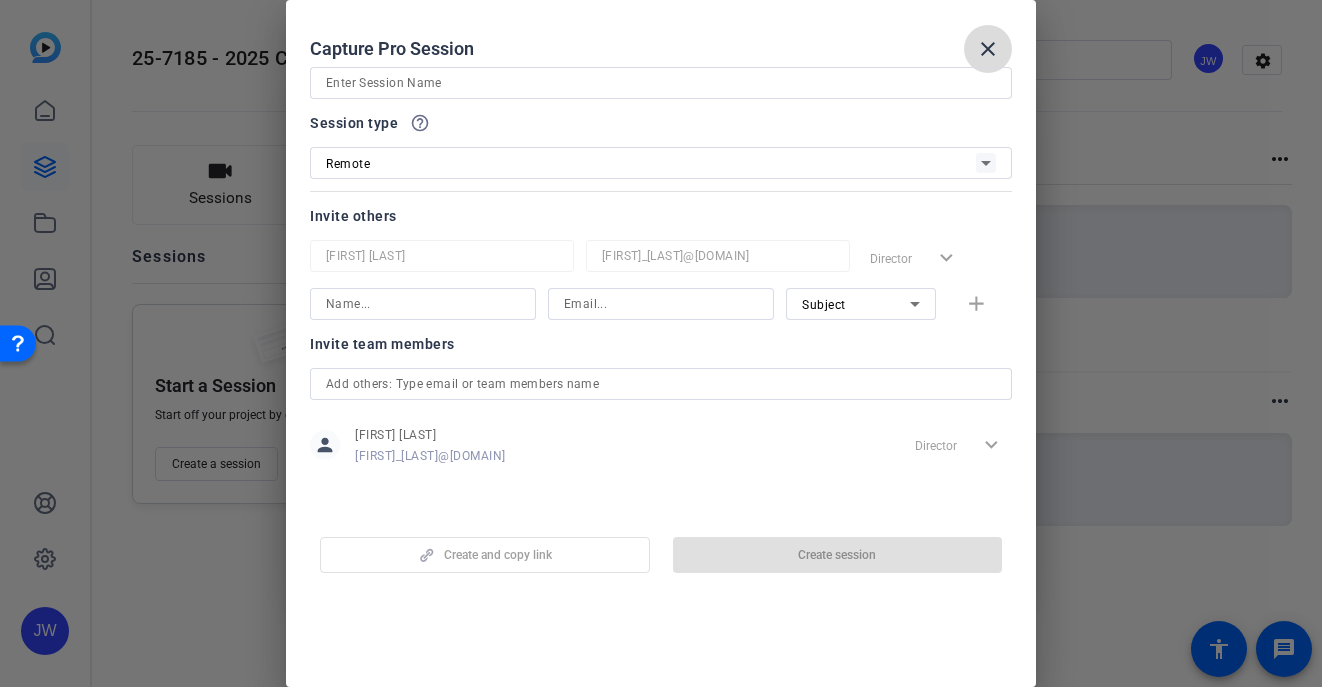 click on "close" at bounding box center [988, 49] 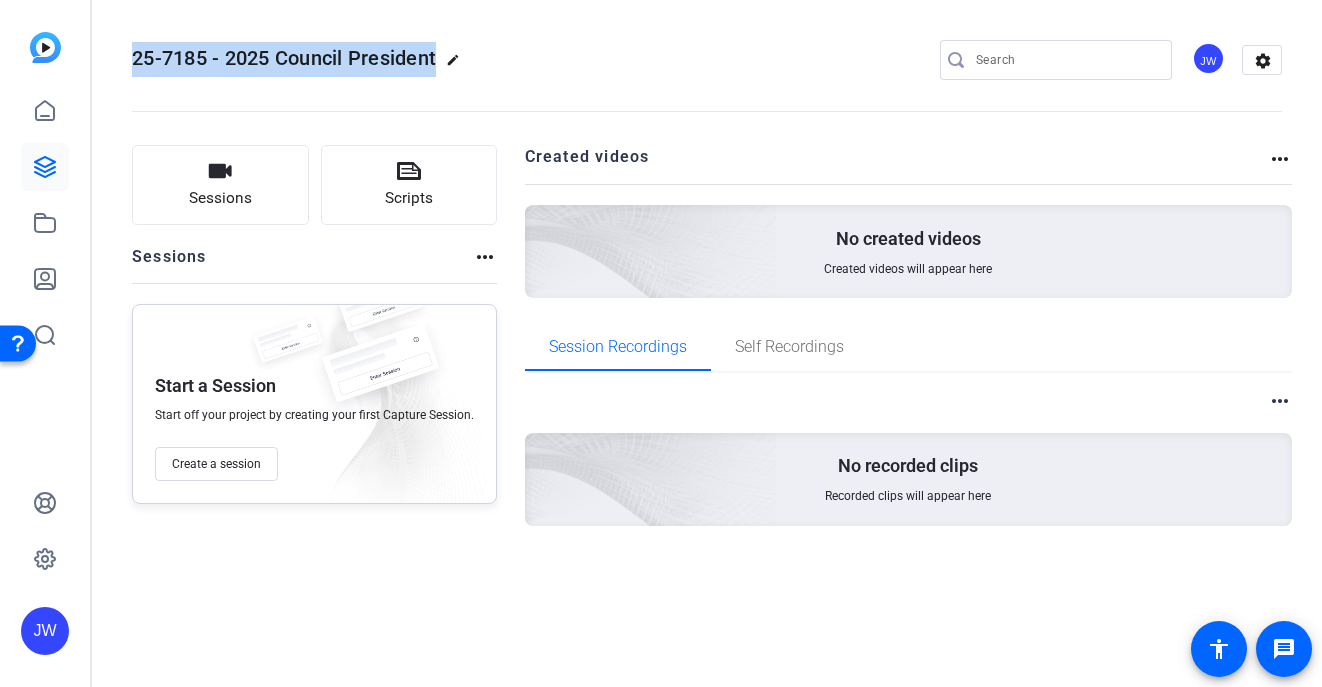 drag, startPoint x: 131, startPoint y: 53, endPoint x: 474, endPoint y: 54, distance: 343.00146 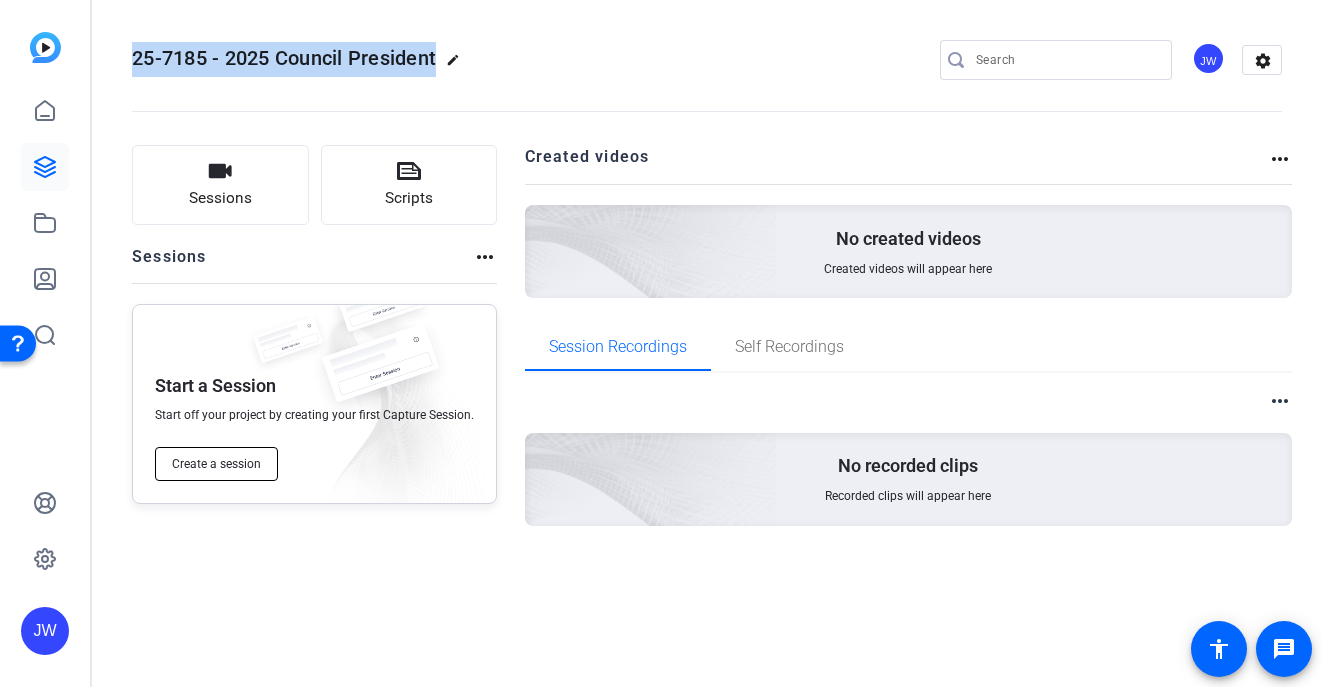 click on "Create a session" 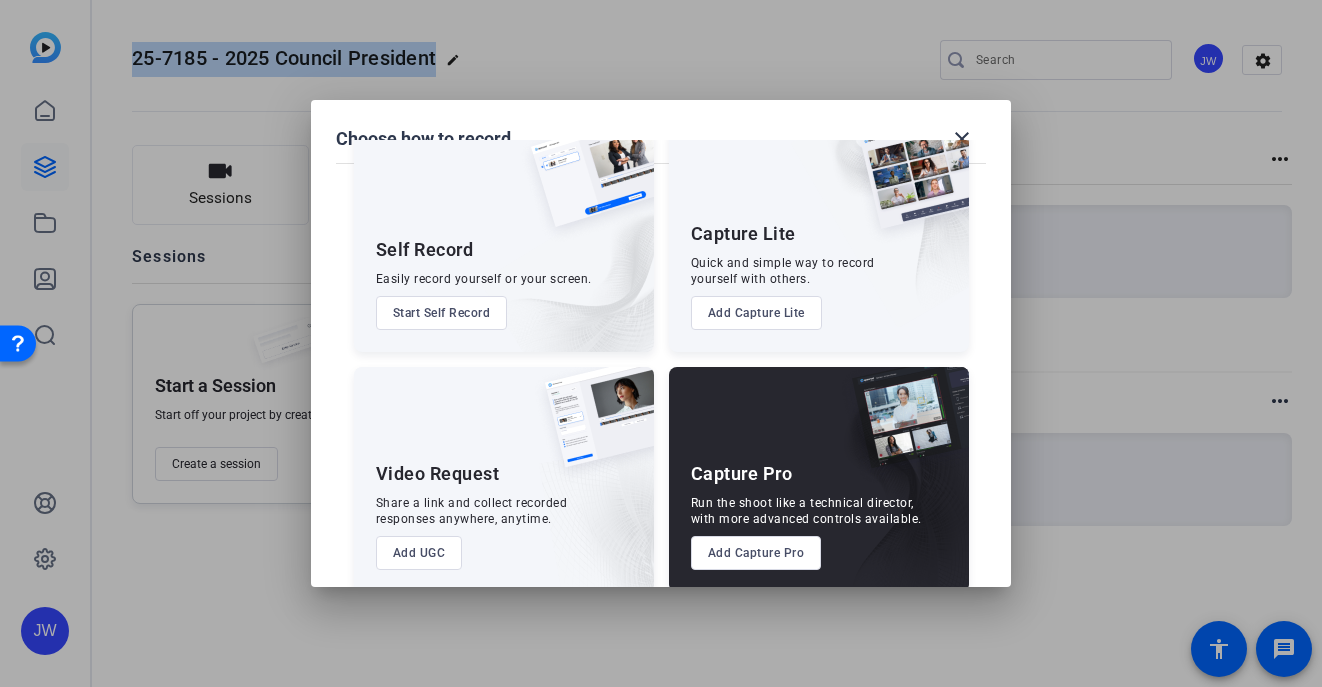 scroll, scrollTop: 78, scrollLeft: 0, axis: vertical 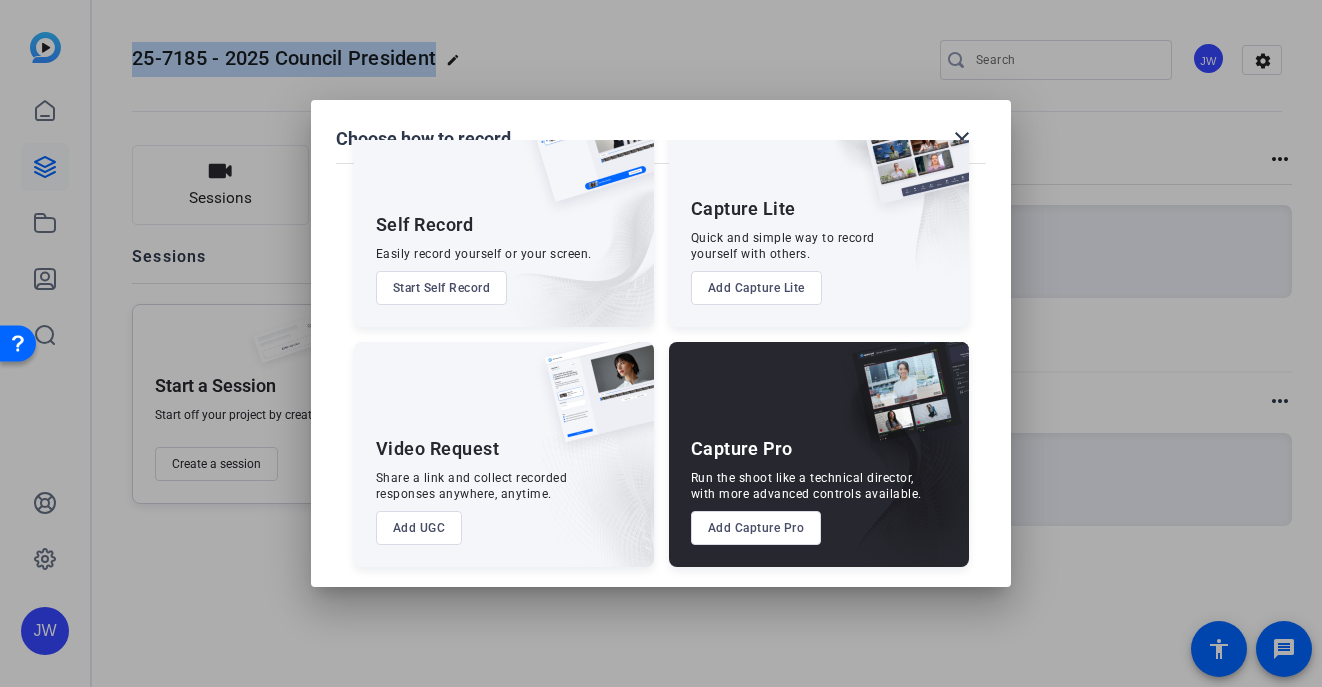 click on "Add Capture Pro" at bounding box center [756, 528] 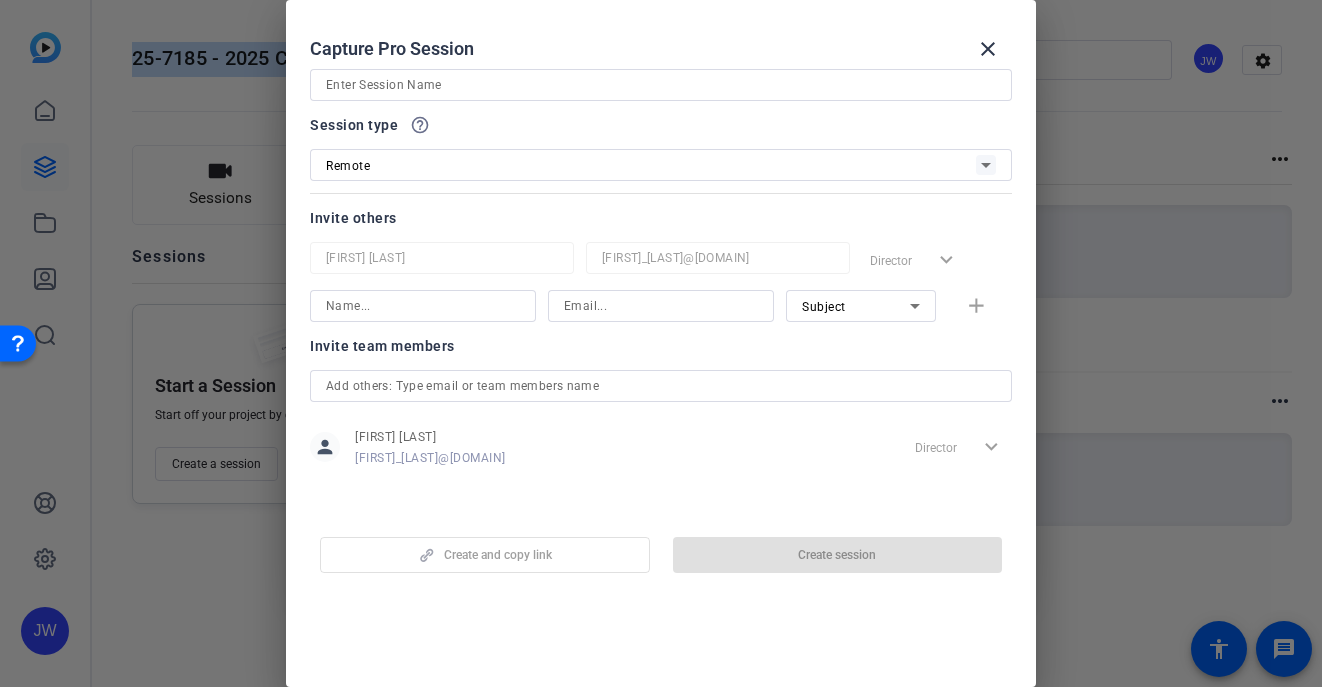 scroll, scrollTop: 54, scrollLeft: 0, axis: vertical 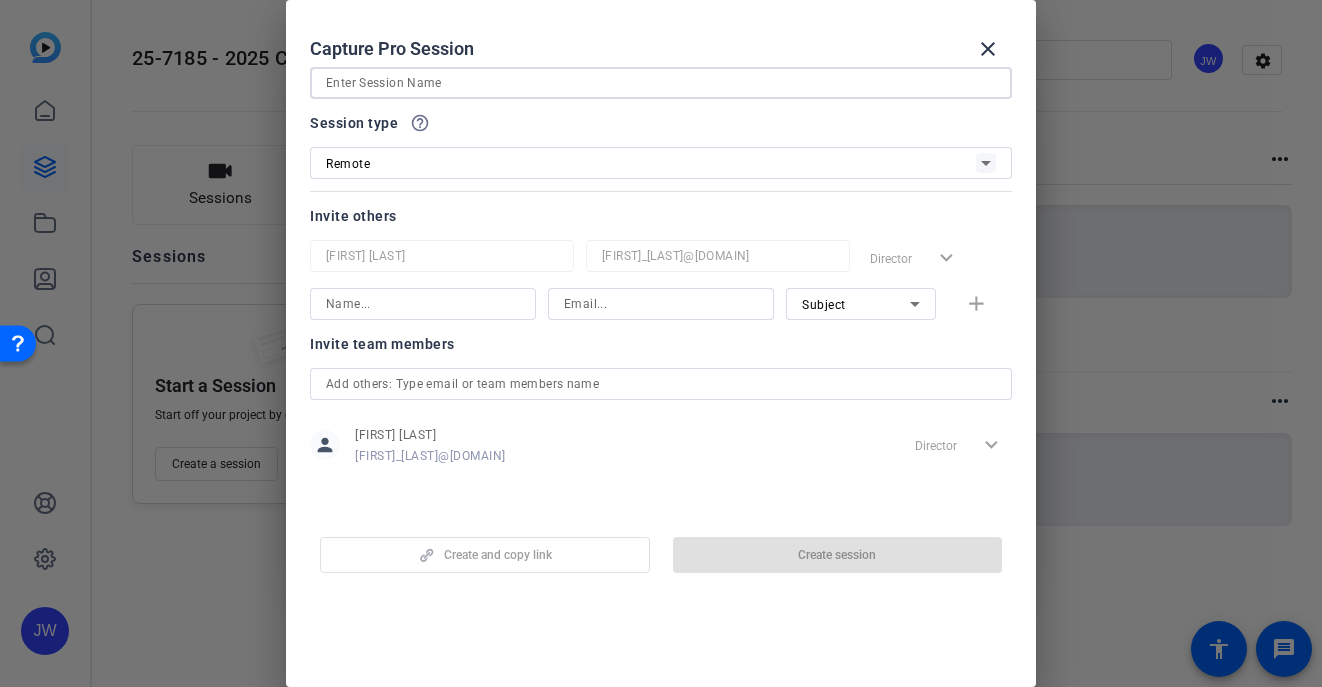 click at bounding box center (661, 83) 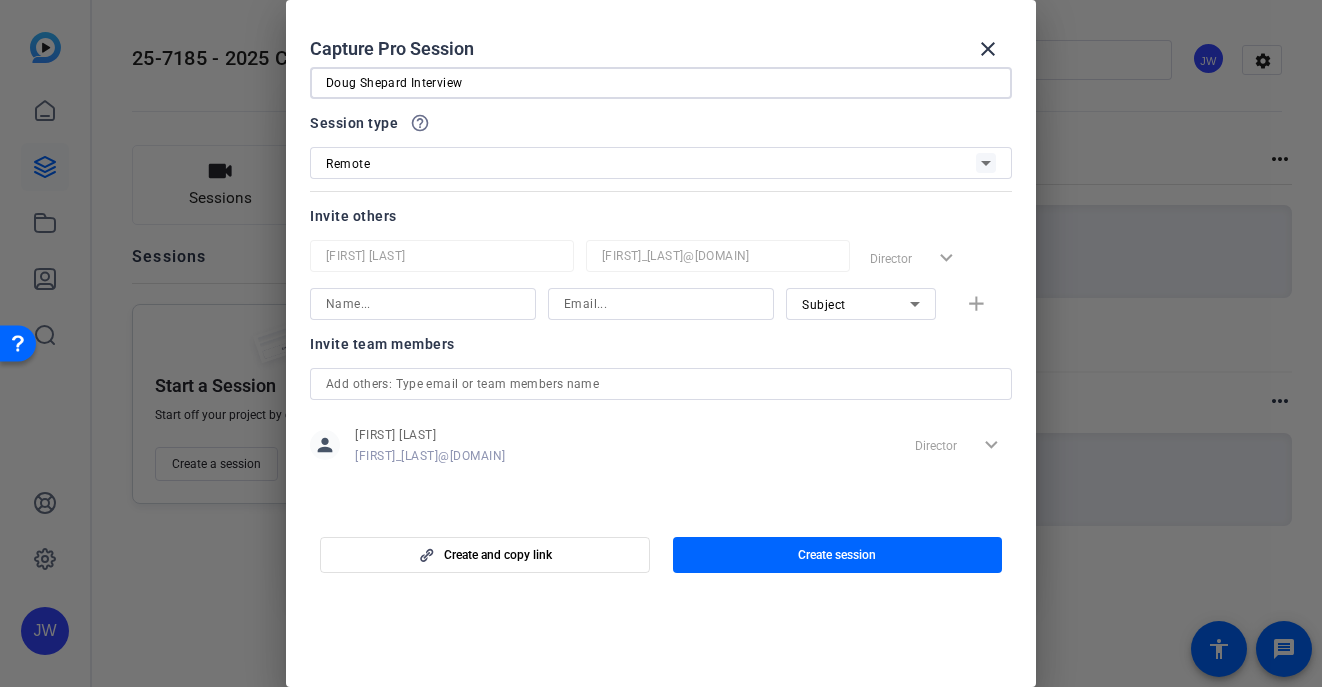 type on "Doug Shepard Interview" 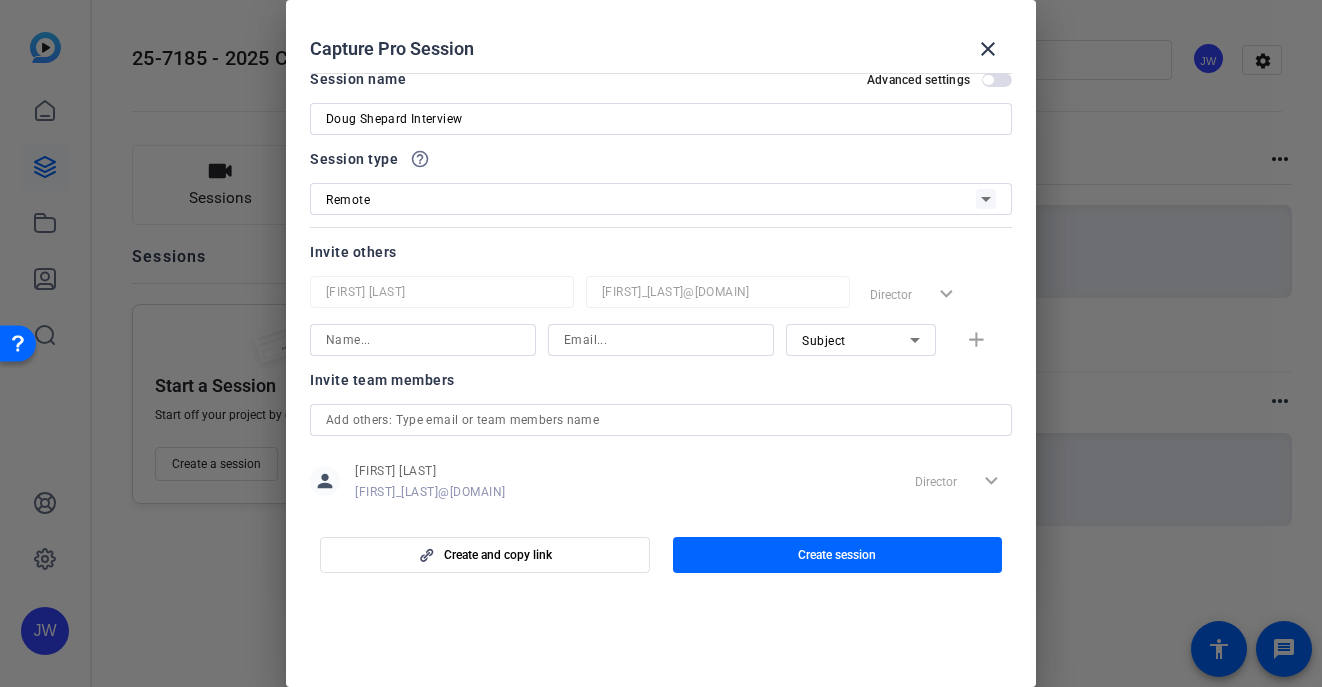 scroll, scrollTop: 0, scrollLeft: 0, axis: both 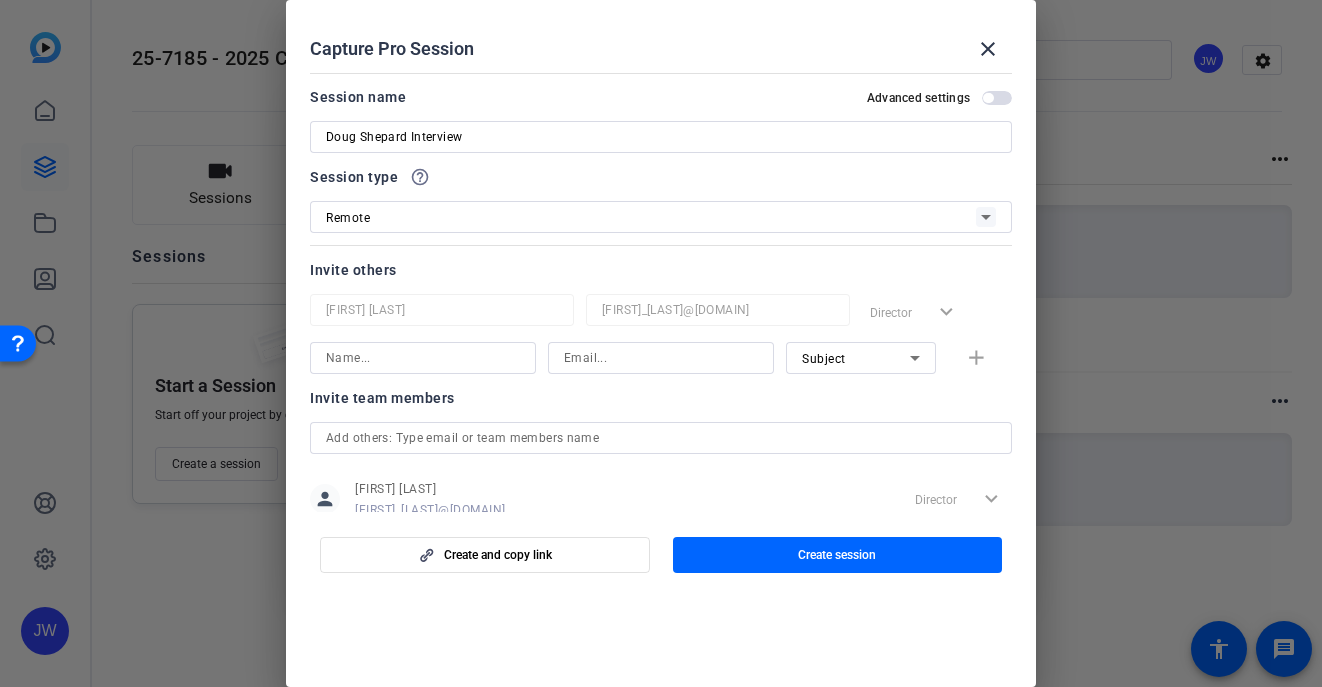 click at bounding box center (988, 98) 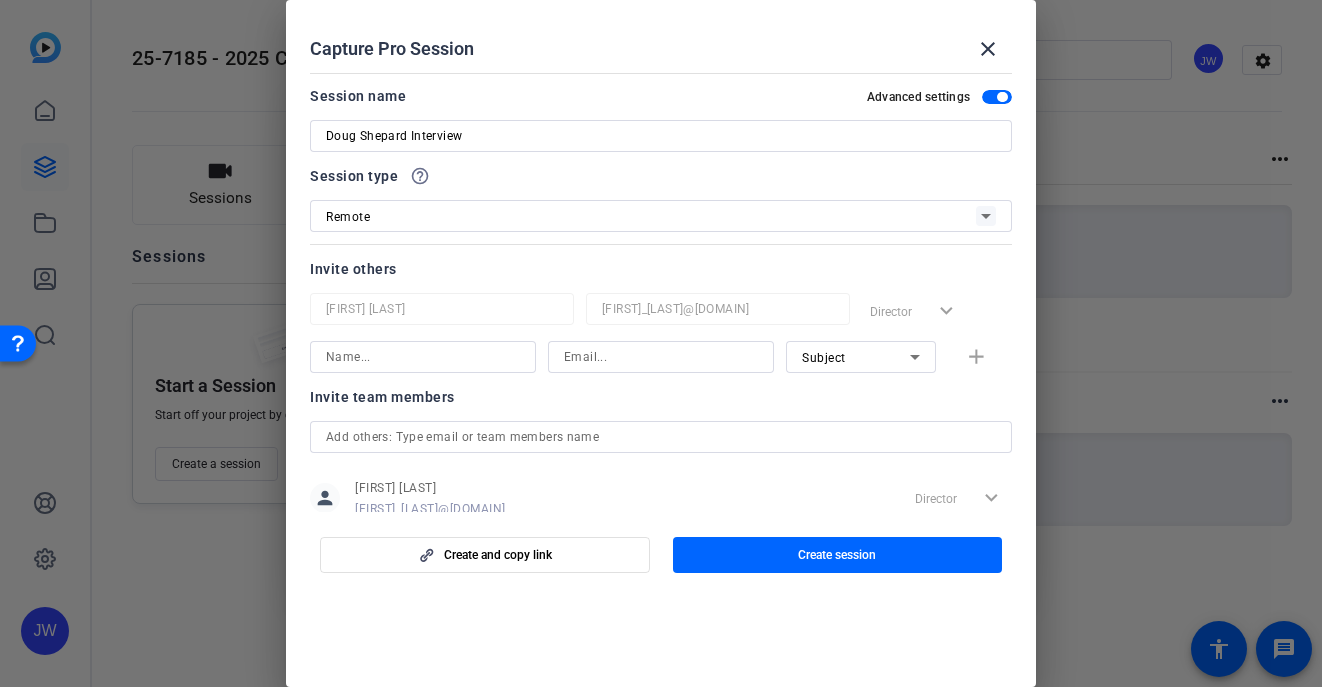 scroll, scrollTop: 0, scrollLeft: 0, axis: both 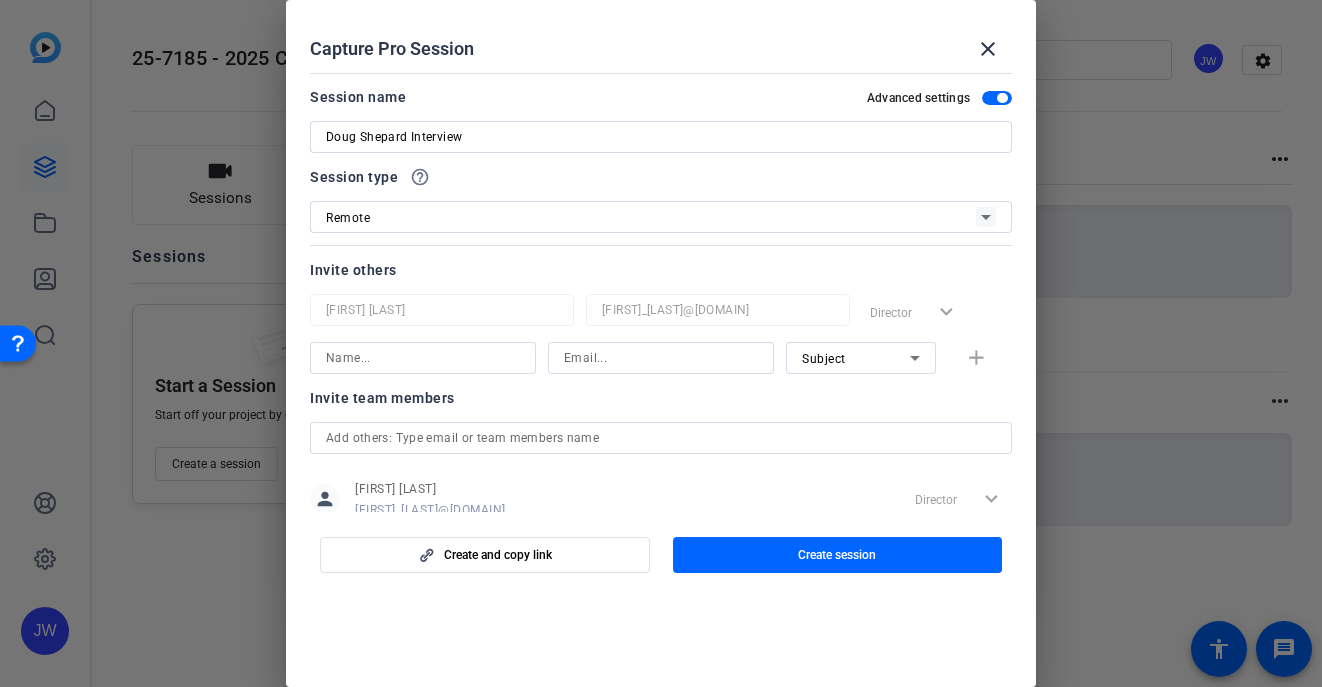 click at bounding box center (997, 98) 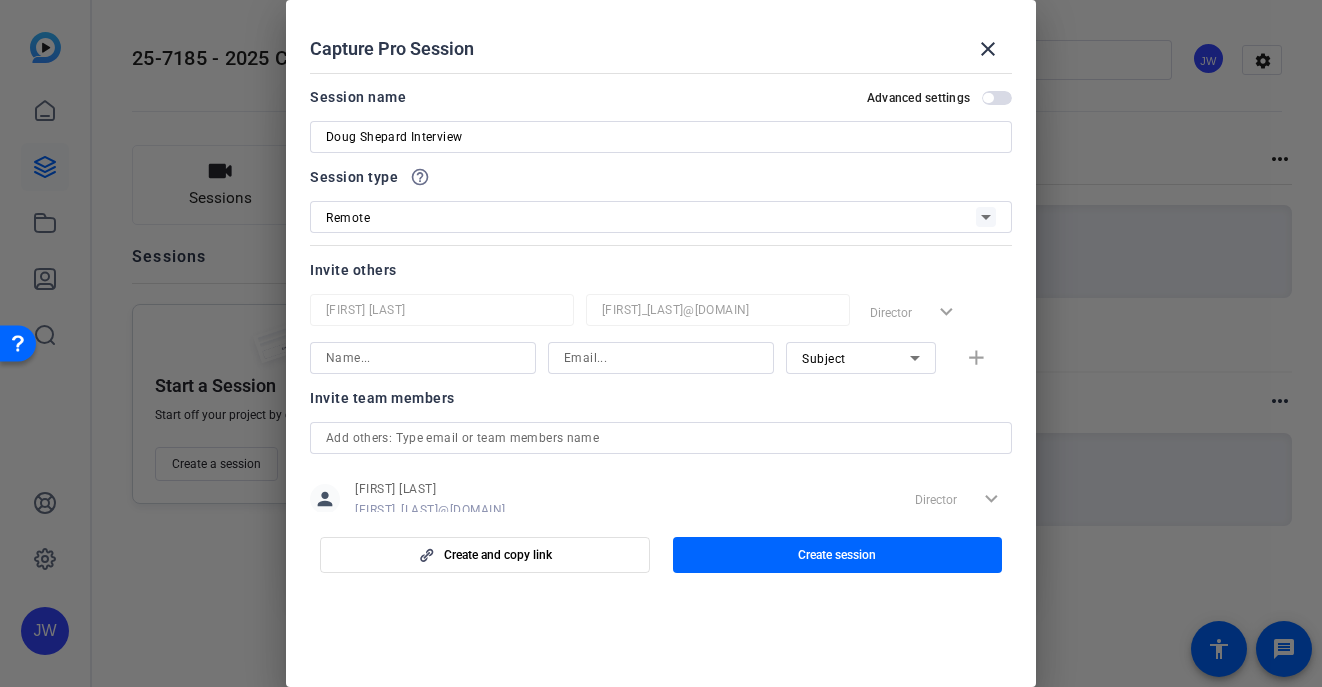 click 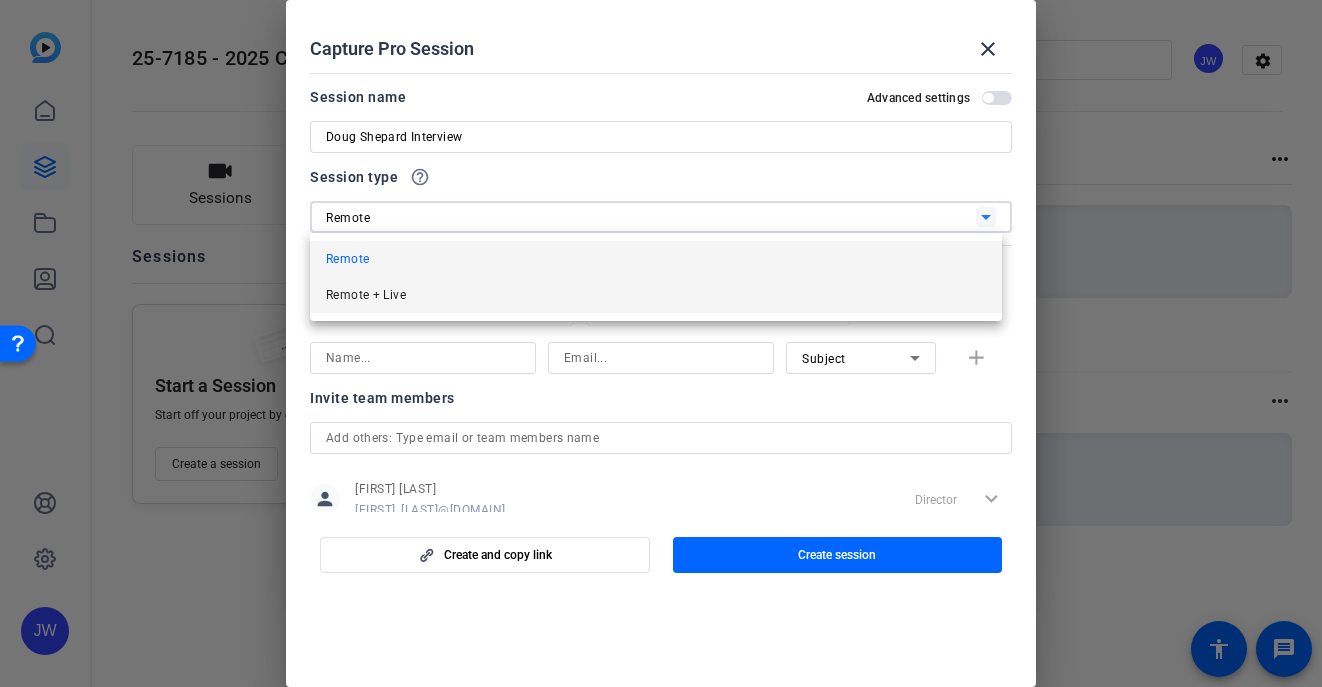 click on "Remote + Live" at bounding box center [656, 295] 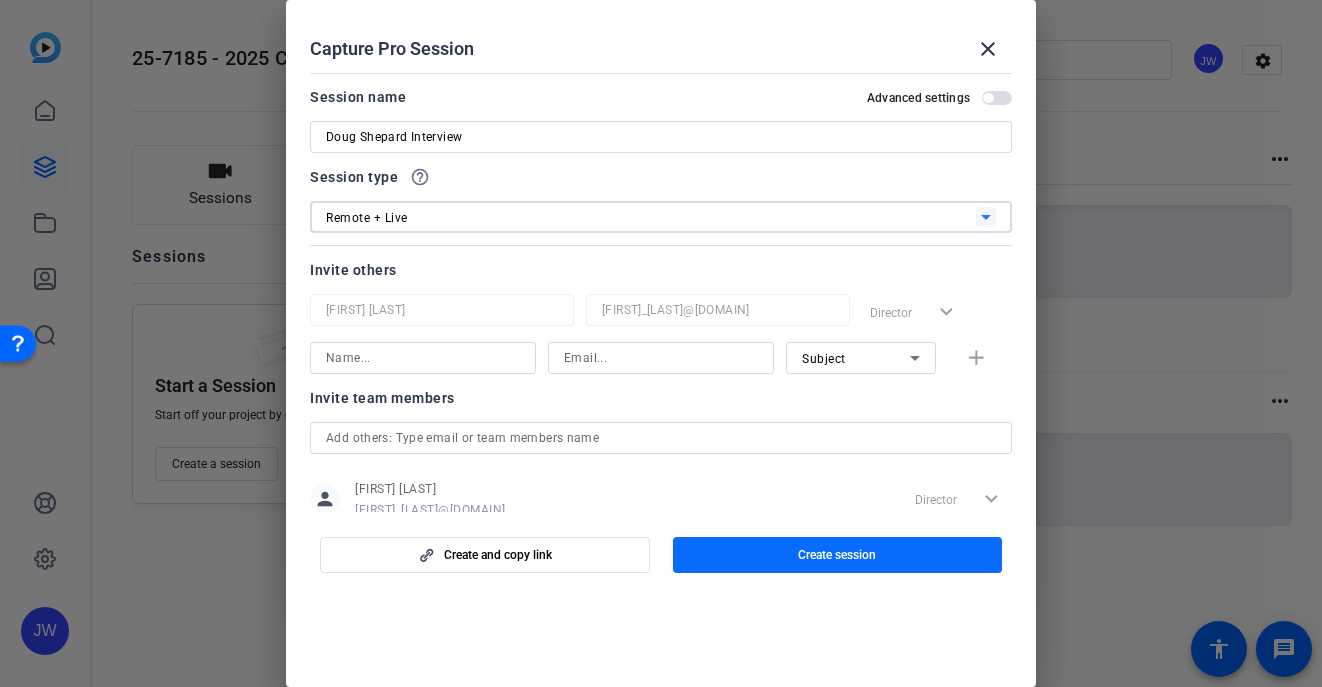 click on "Create session" 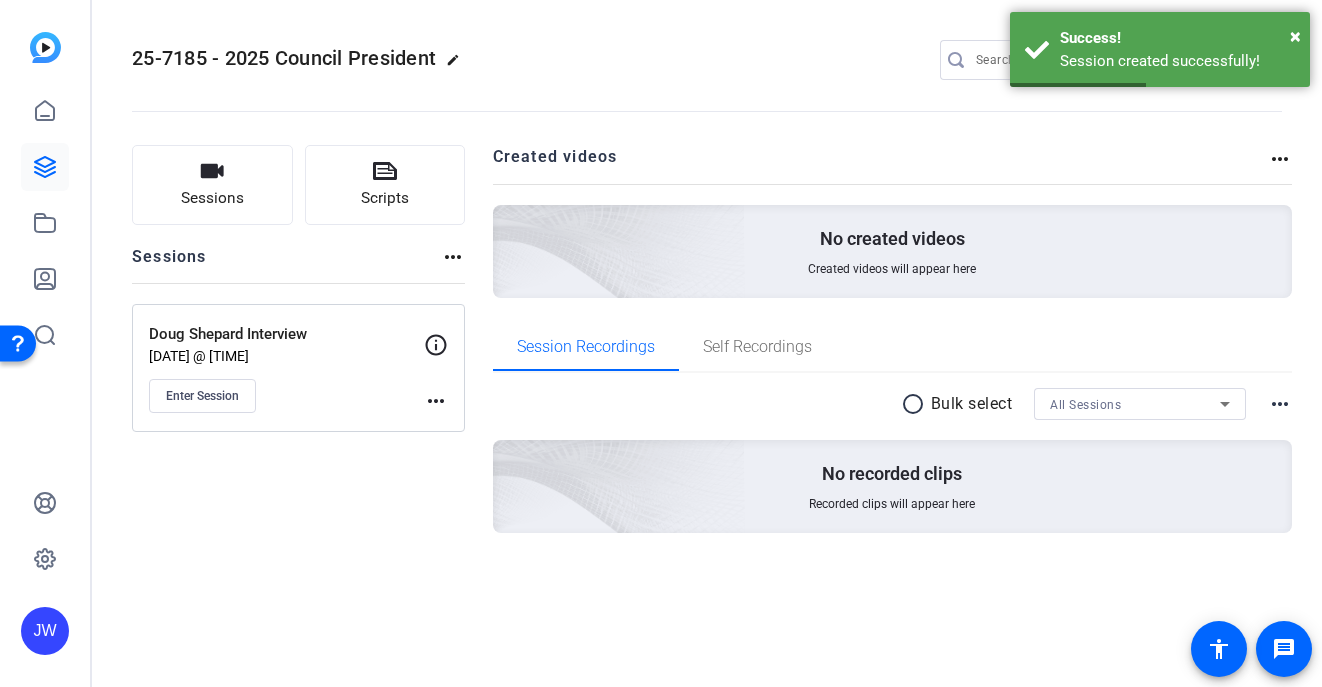 click on "more_horiz" 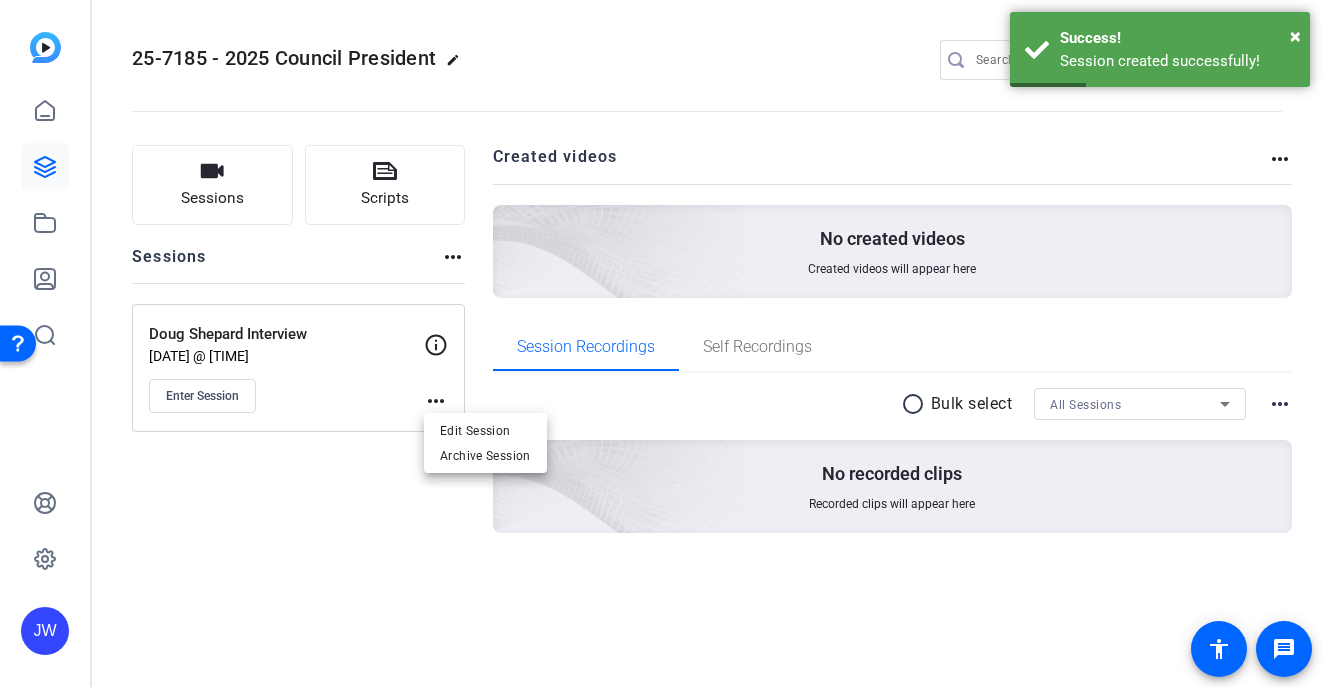 drag, startPoint x: 496, startPoint y: 429, endPoint x: 519, endPoint y: 438, distance: 24.698177 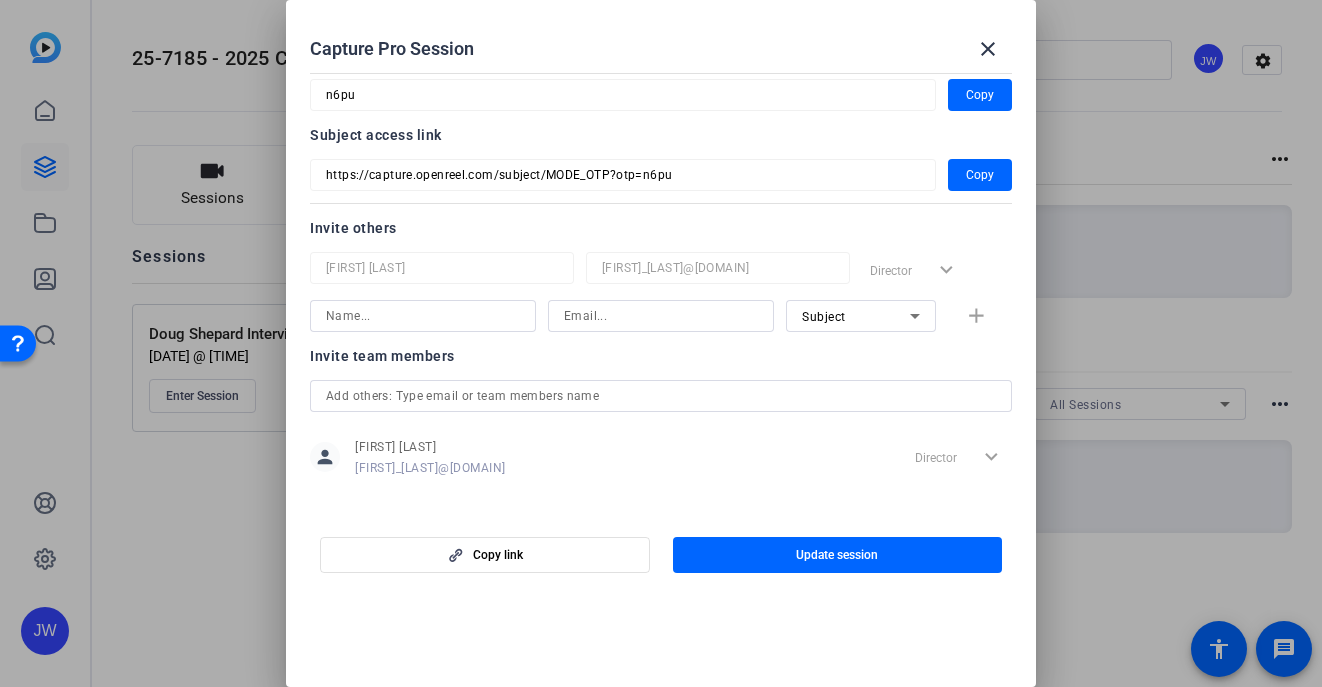 scroll, scrollTop: 134, scrollLeft: 0, axis: vertical 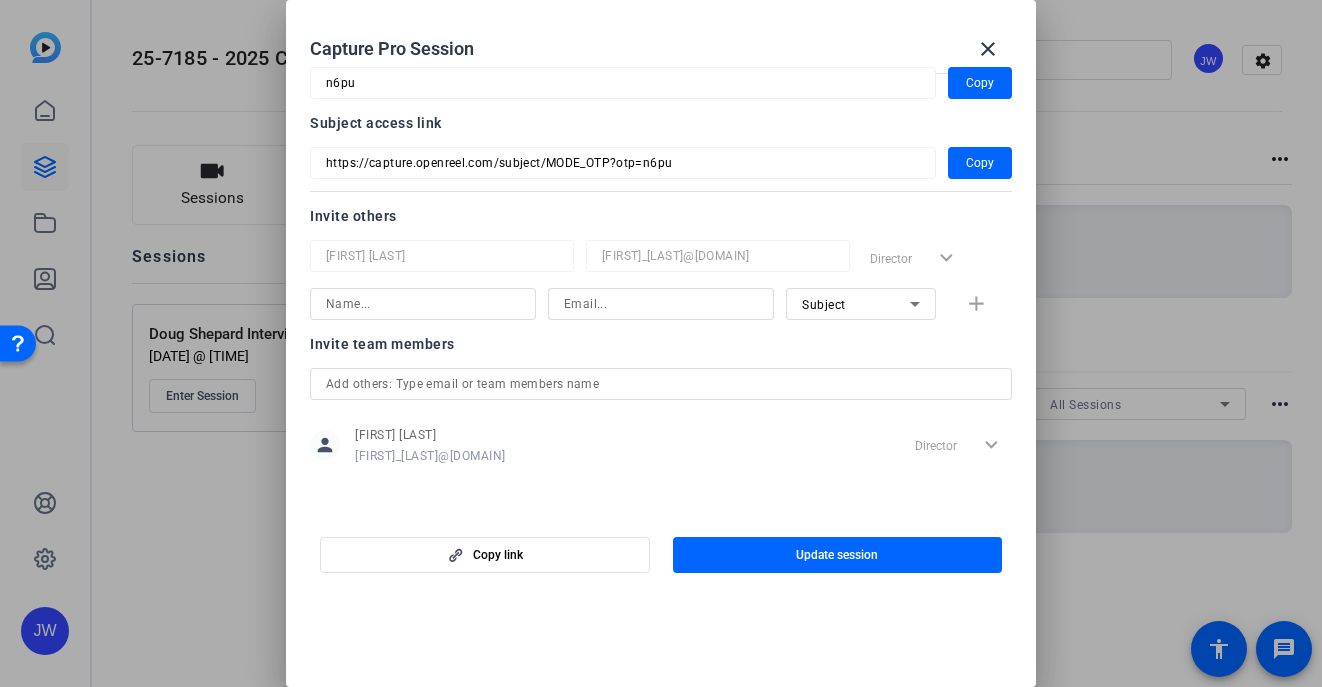 click on "Capture Pro Session  close" at bounding box center (661, 49) 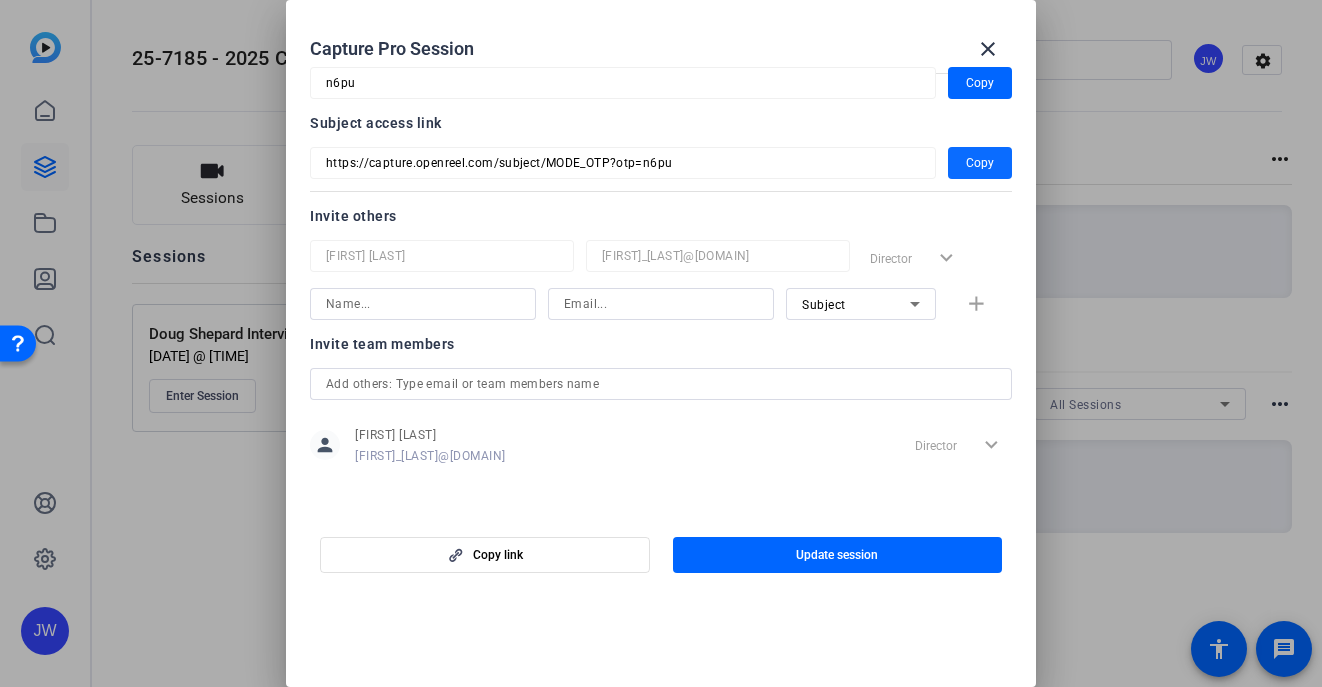 click on "Copy" at bounding box center [980, 163] 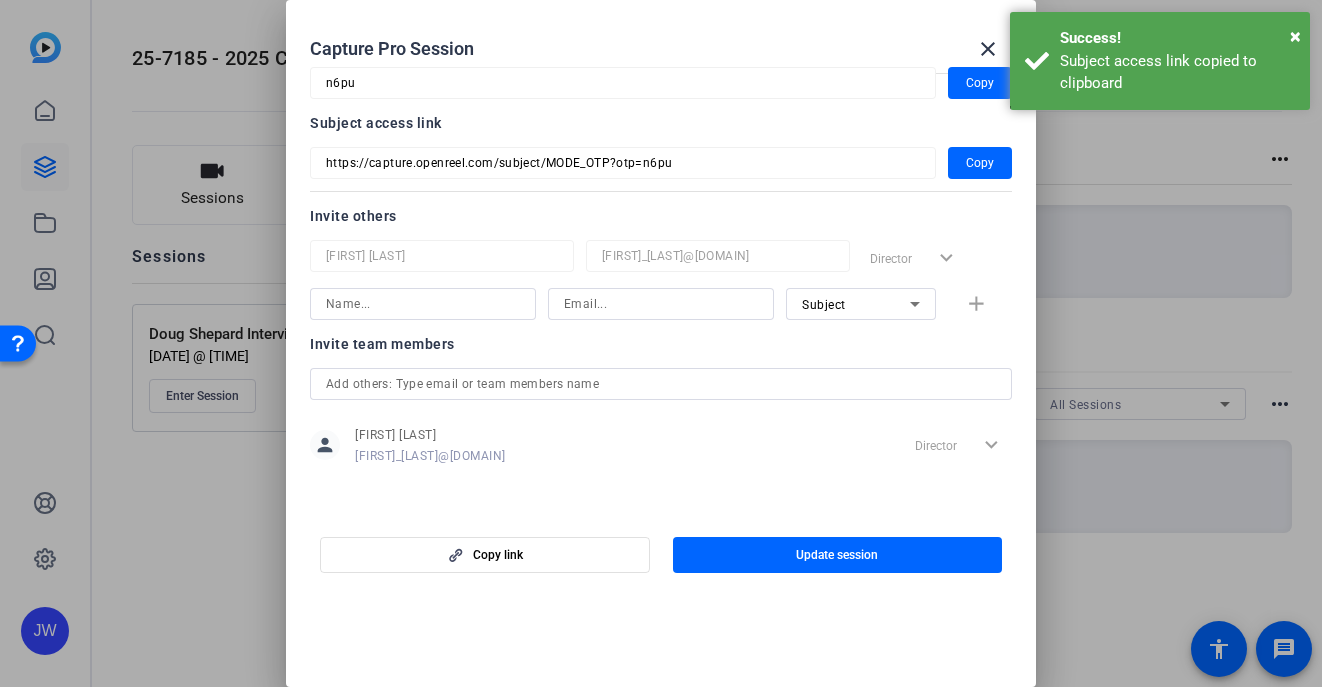 drag, startPoint x: 874, startPoint y: 360, endPoint x: 865, endPoint y: 341, distance: 21.023796 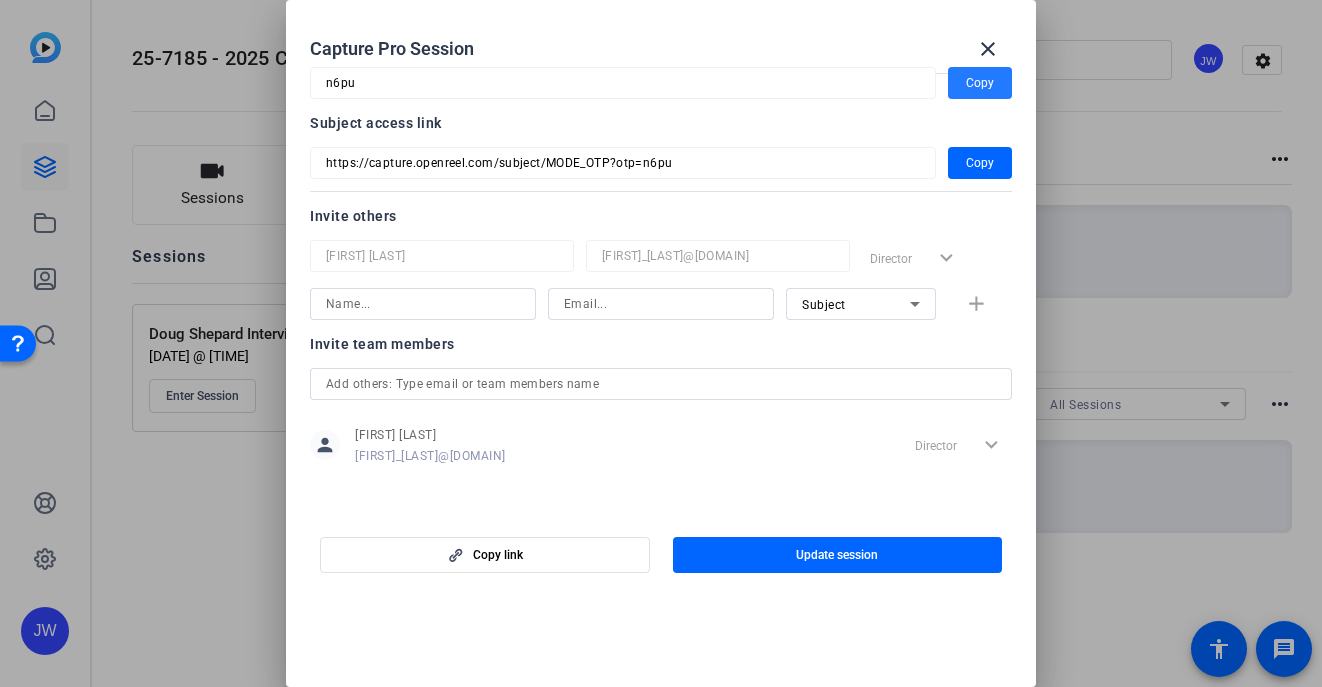 click on "Copy" at bounding box center [980, 83] 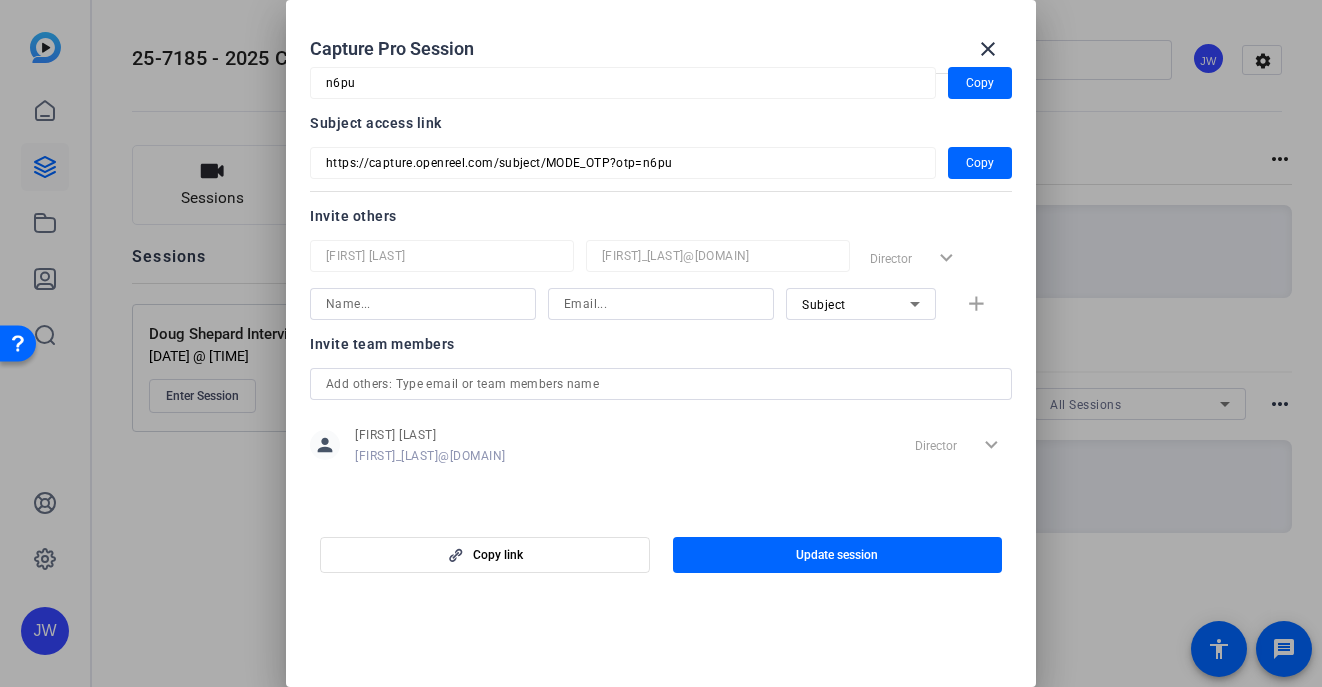click on "Capture Pro Session  close" at bounding box center [661, 49] 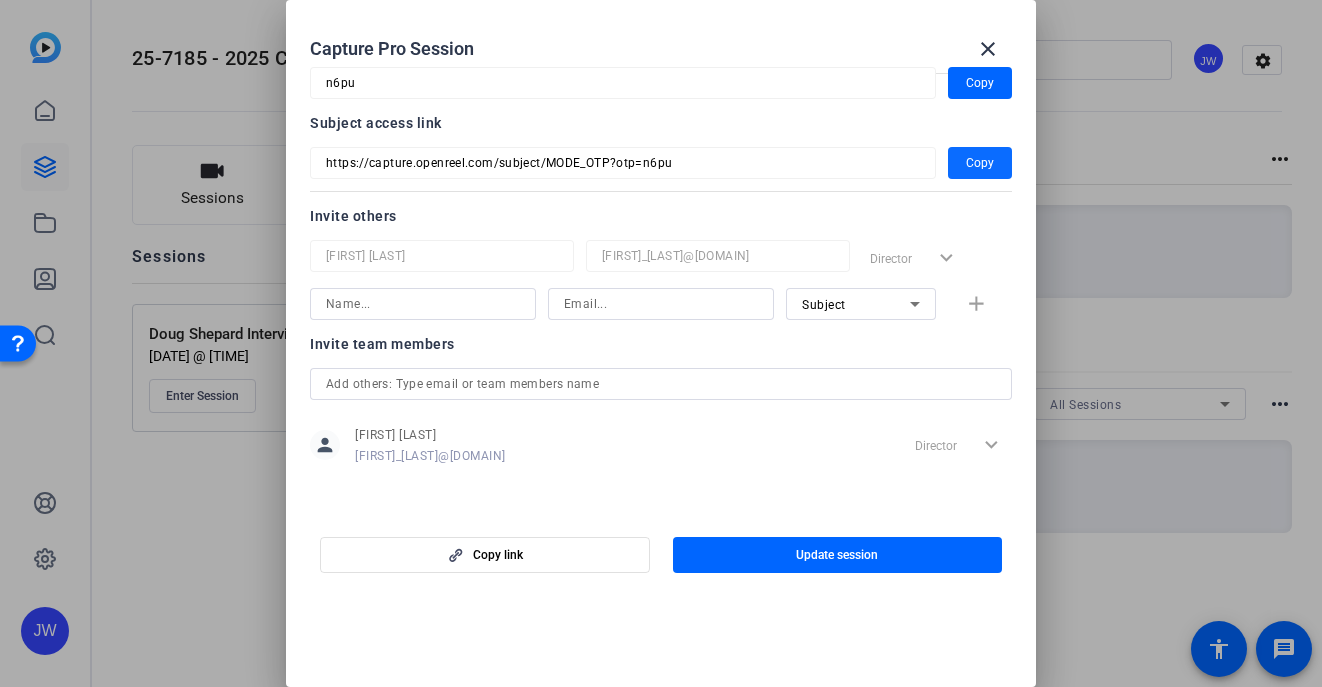 click on "Copy" at bounding box center (980, 163) 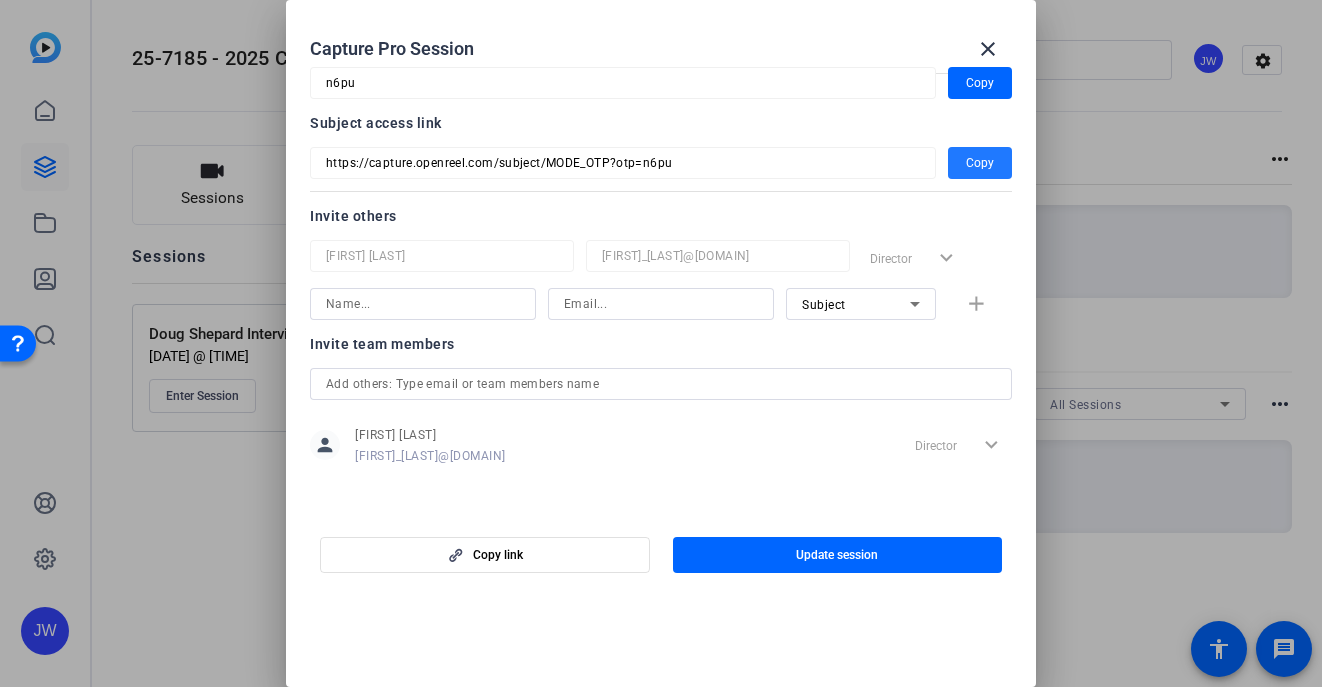 click on "Capture Pro Session  close Session name Advanced settings [FIRST] [LAST] Interview Session ID n6pu  Copy  Subject access link https://capture.openreel.com/subject/MODE_OTP?otp=n6pu  Copy  Invite others [FIRST] [LAST] [EMAIL]  Director  expand_more Subject add Invite team members person [FIRST] [LAST] [EMAIL] Director expand_more
Copy link   Update session" at bounding box center [661, 343] 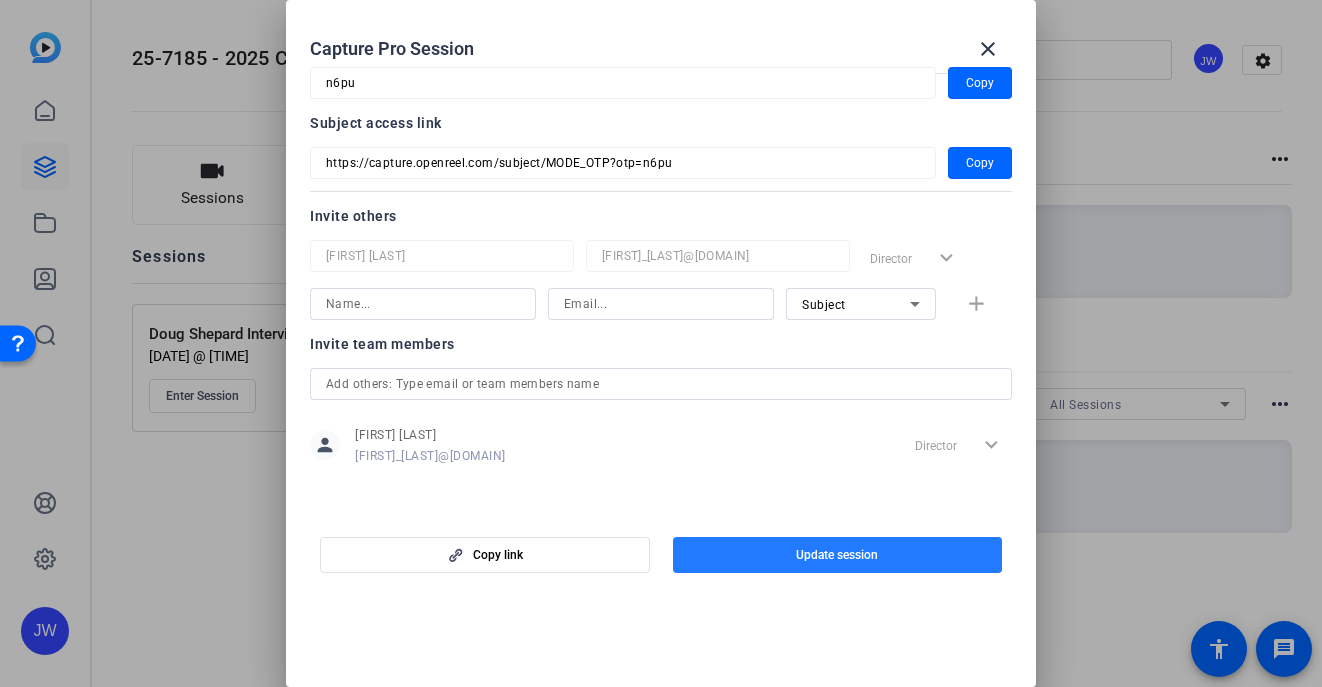 click on "Update session" 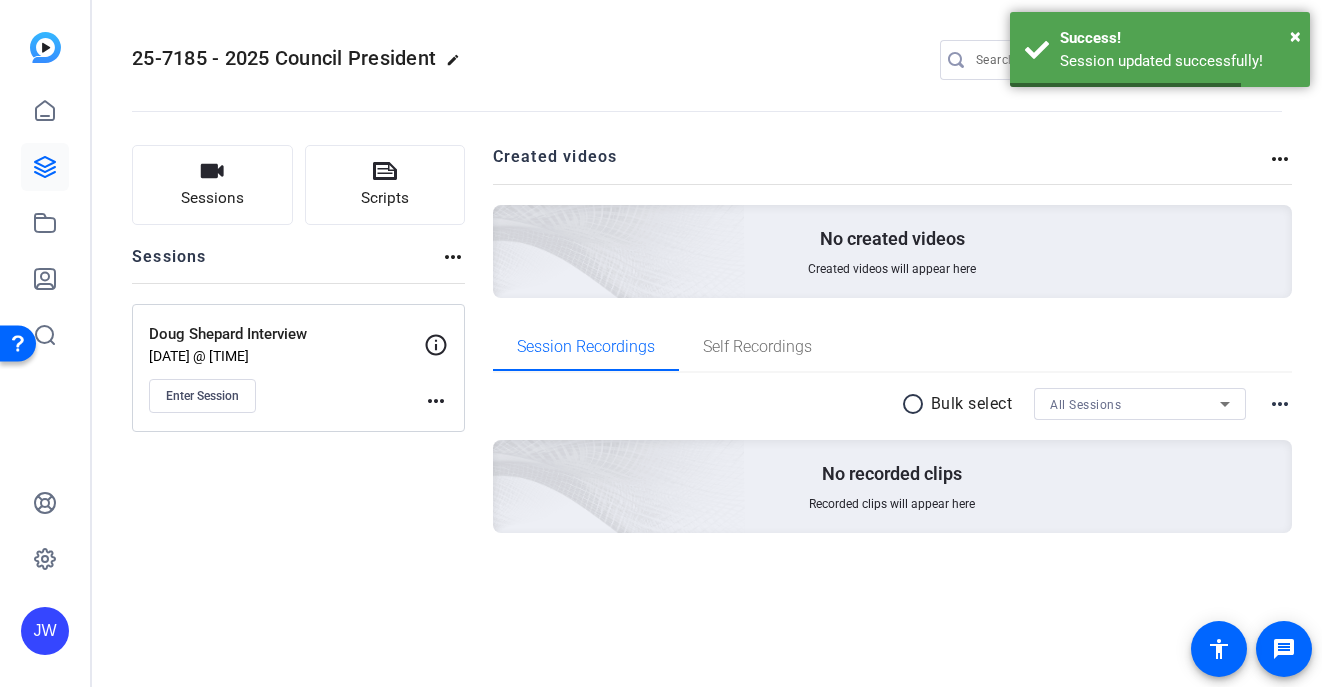click on "25-7185 - 2025 Council President  edit
JW  settings" 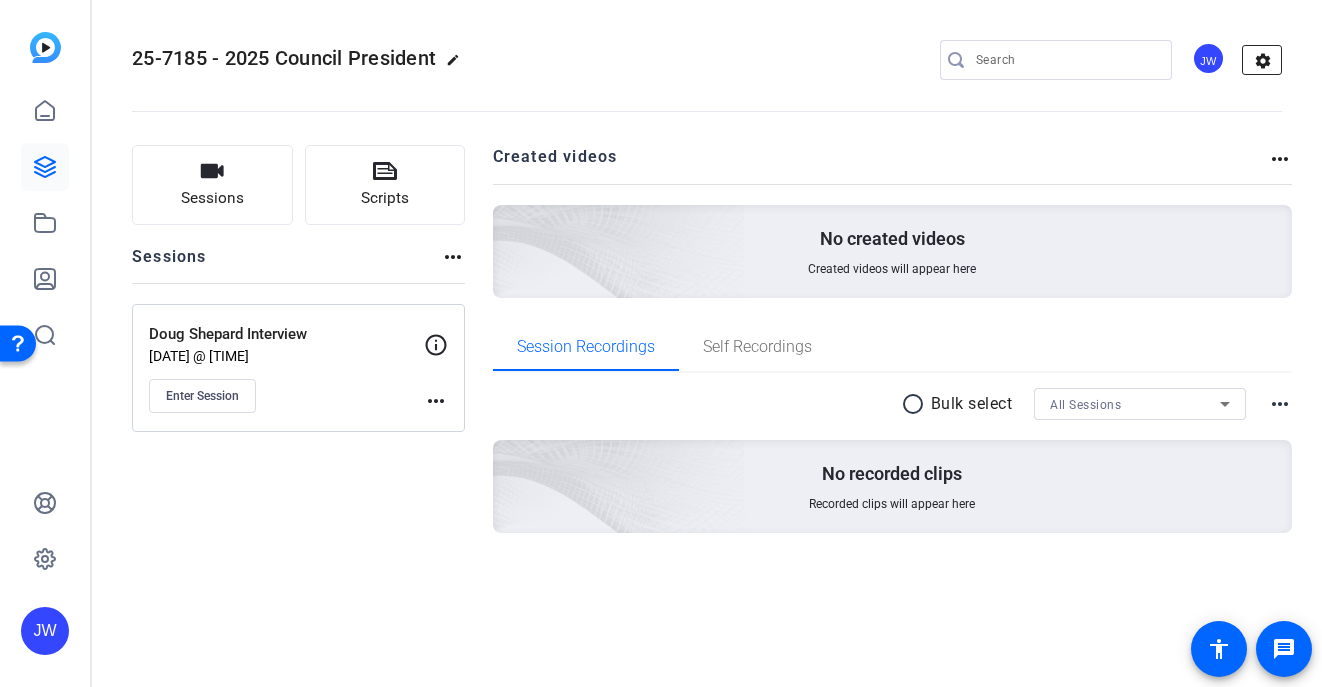 click on "settings" 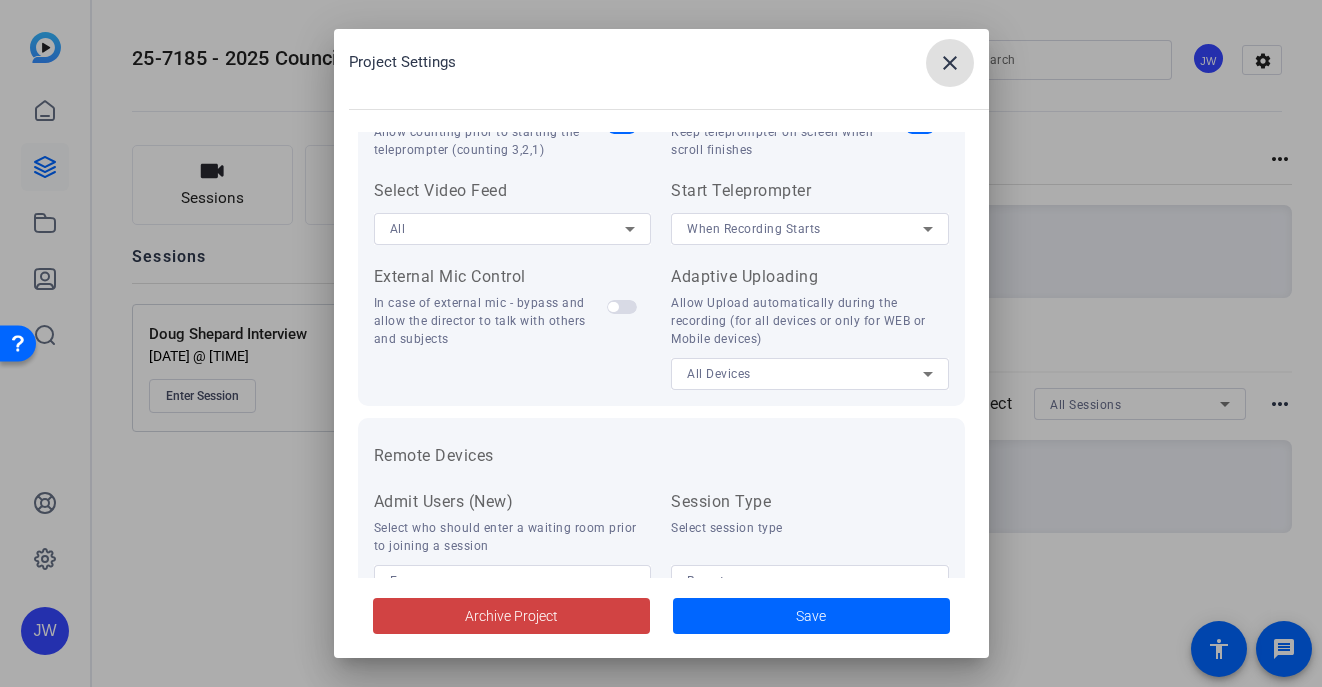 scroll, scrollTop: 466, scrollLeft: 0, axis: vertical 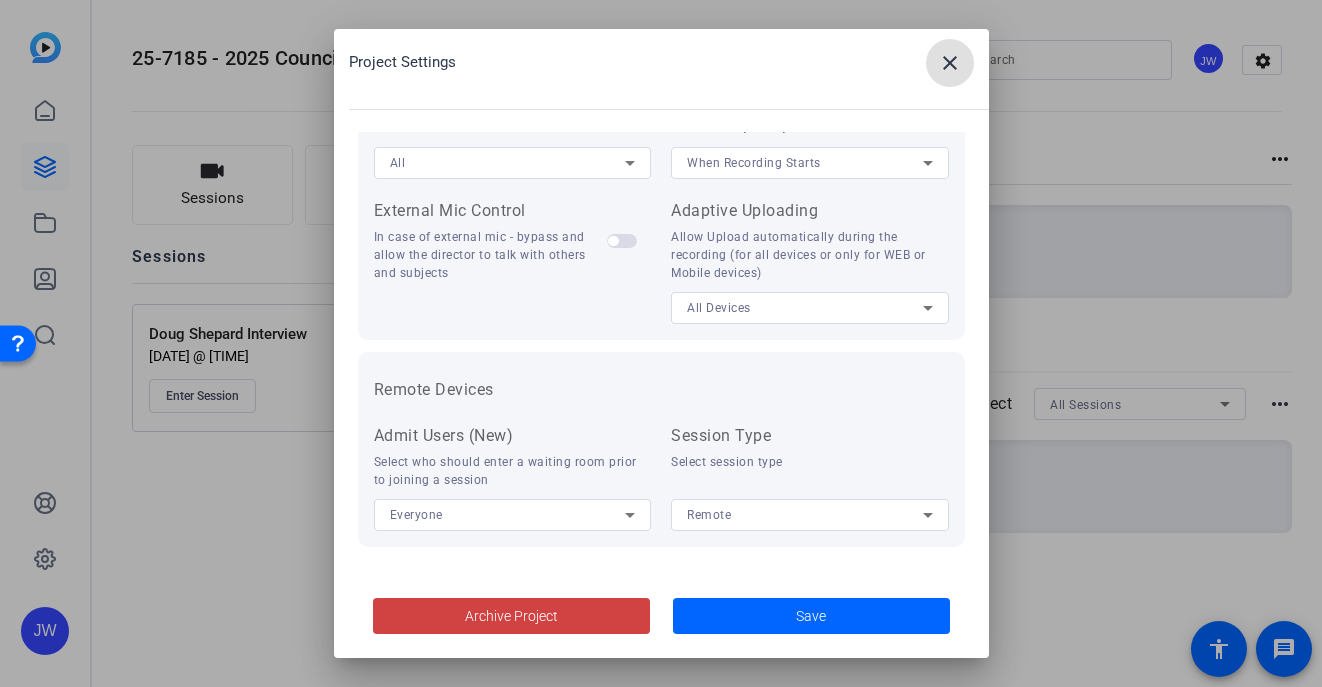 click 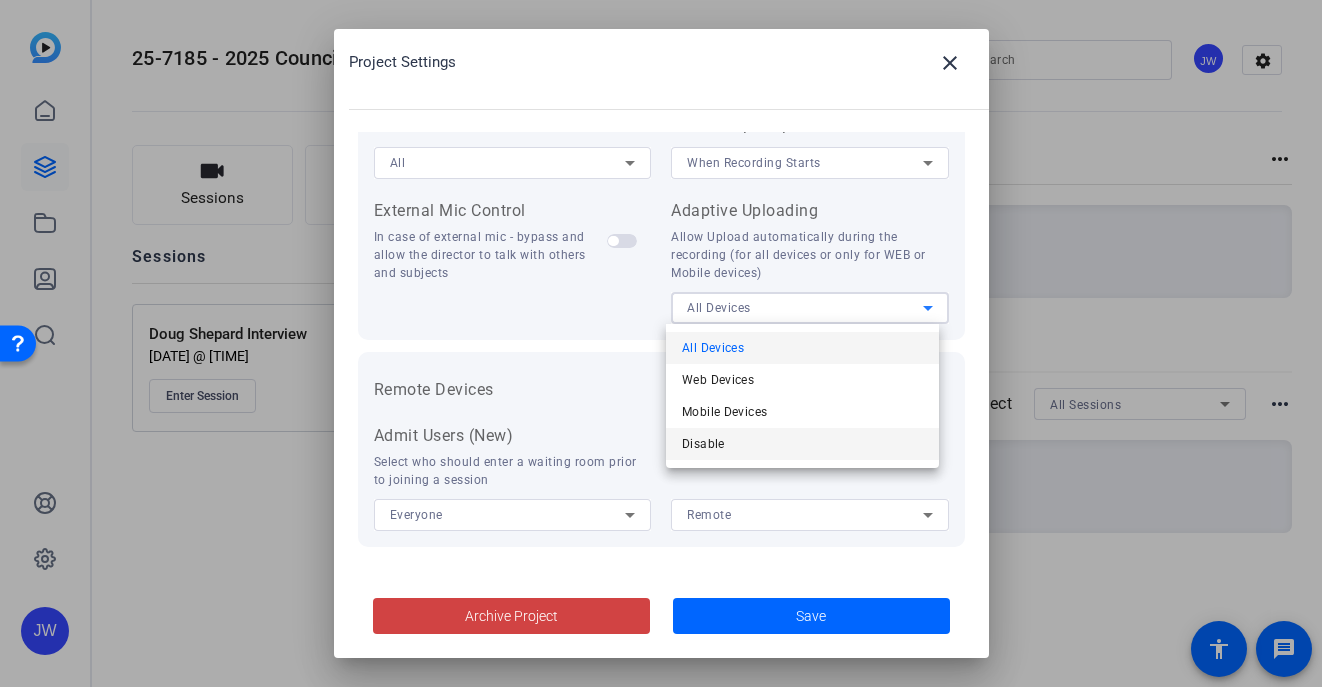 click on "Disable" at bounding box center [802, 444] 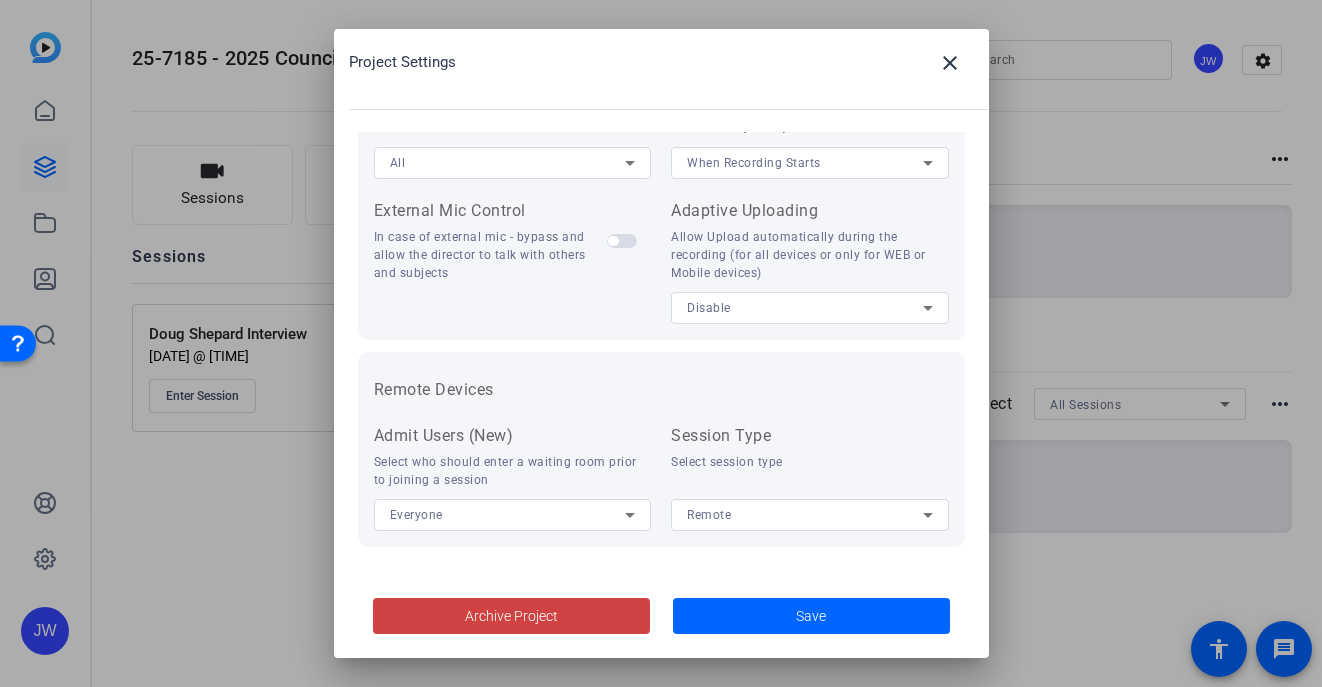 click on "Clip Naming Convention Project name - Subject name - N/A - N/A Session Recording Timer Value Start at 3 Recording Countdown Timer countdown prior to start recording Teleprompter Countdown Allow counting prior to starting the teleprompter (counting 3,2,1) Keep script on-screen Keep teleprompter on screen when scroll finishes Select Video Feed All Start Teleprompter When Recording Starts External Mic Control  In case of external mic - bypass and allow the director to talk with others and subjects  Mirror Remote Feed Need Description Adaptive Uploading  Allow Upload automatically during the recording (for all devices or only for WEB or Mobile devices)  Disable Remote Devices Recording Camera Options Record All Devices Flashlight Allow using the flashlight Zoom (Mobile only) Control the Camera Zoom Admit Users (New) Select who should enter a waiting room prior to joining a session Everyone Session Type Select session type Remote" at bounding box center (661, 355) 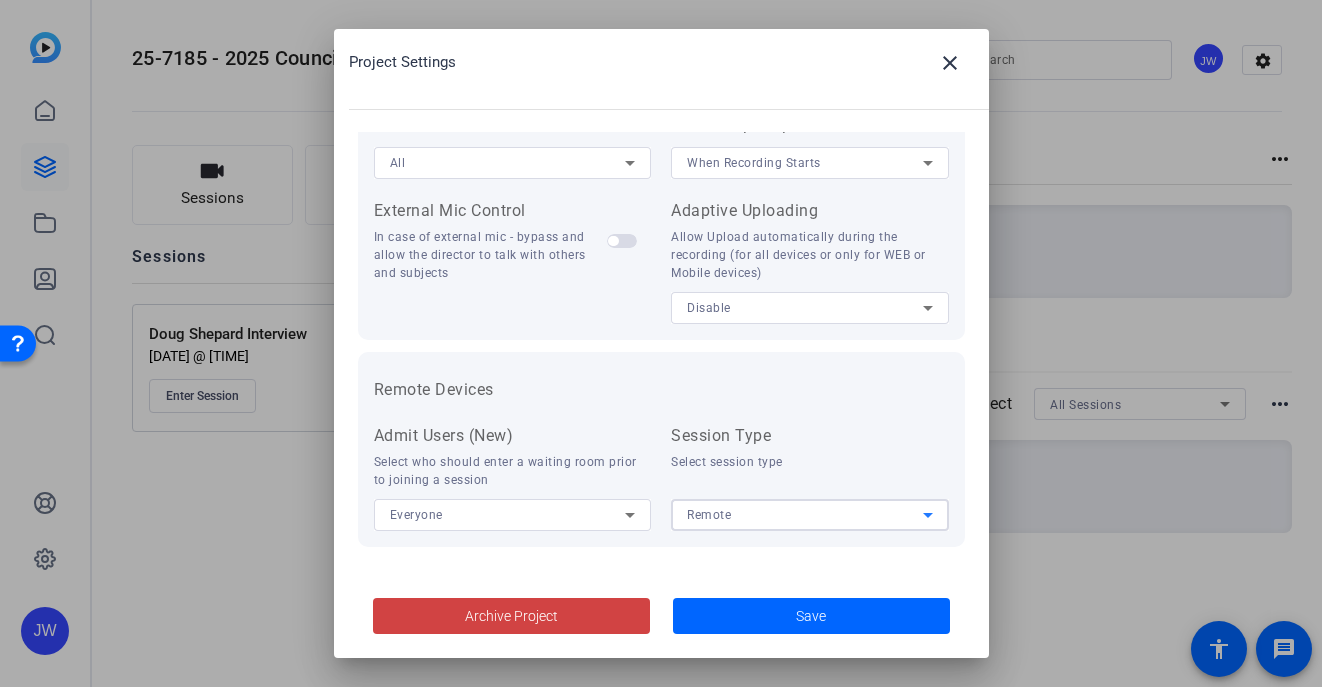 click on "Remote" at bounding box center [805, 514] 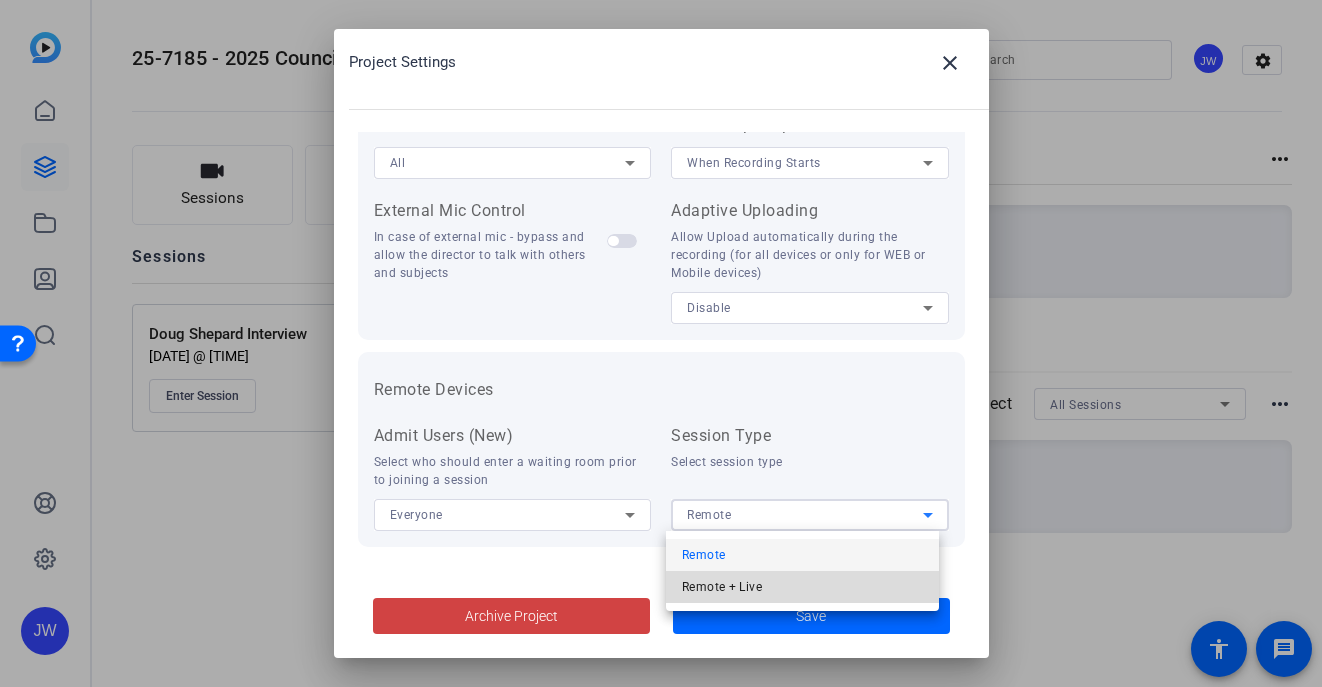 click on "Remote + Live" at bounding box center (802, 587) 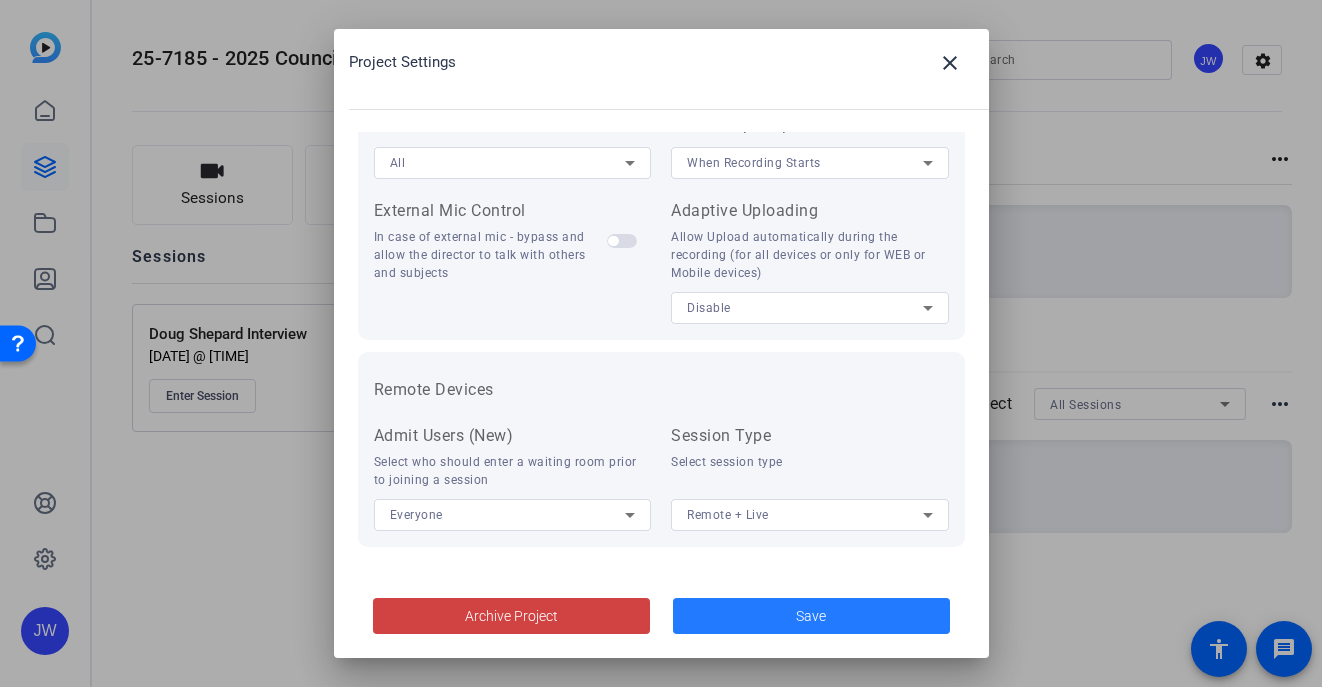 click 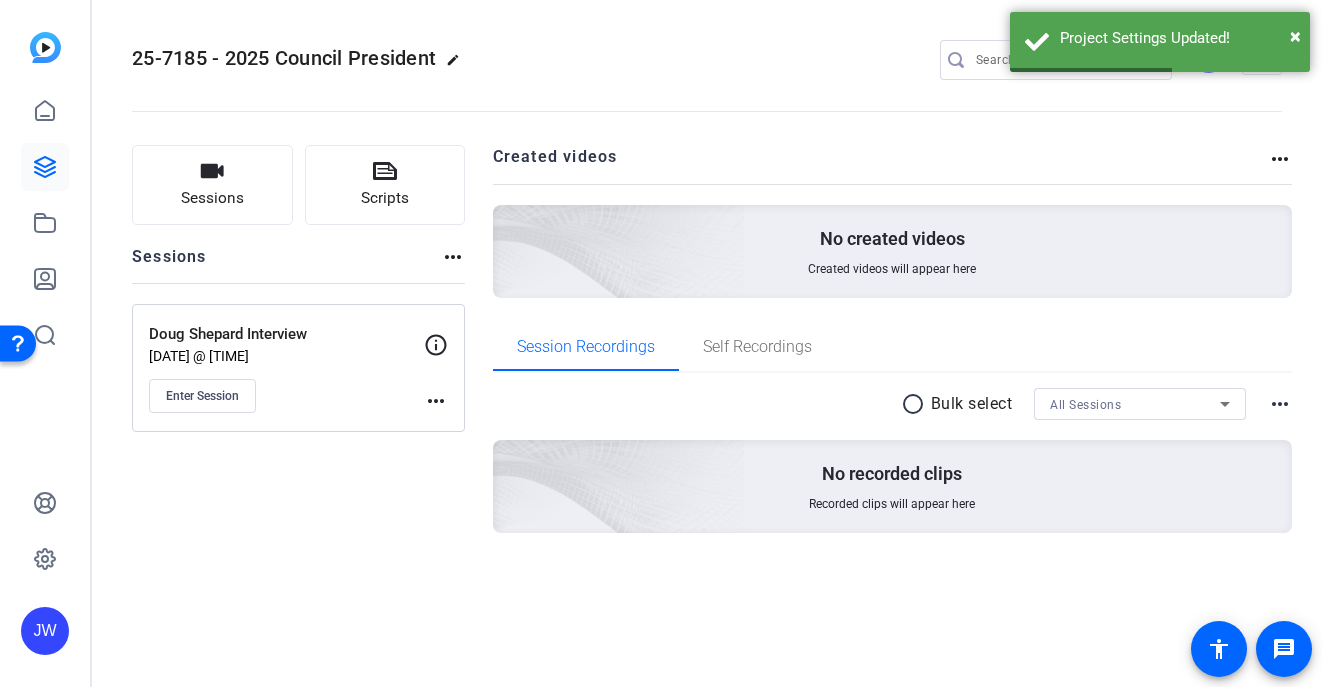 click on "Created videos" 